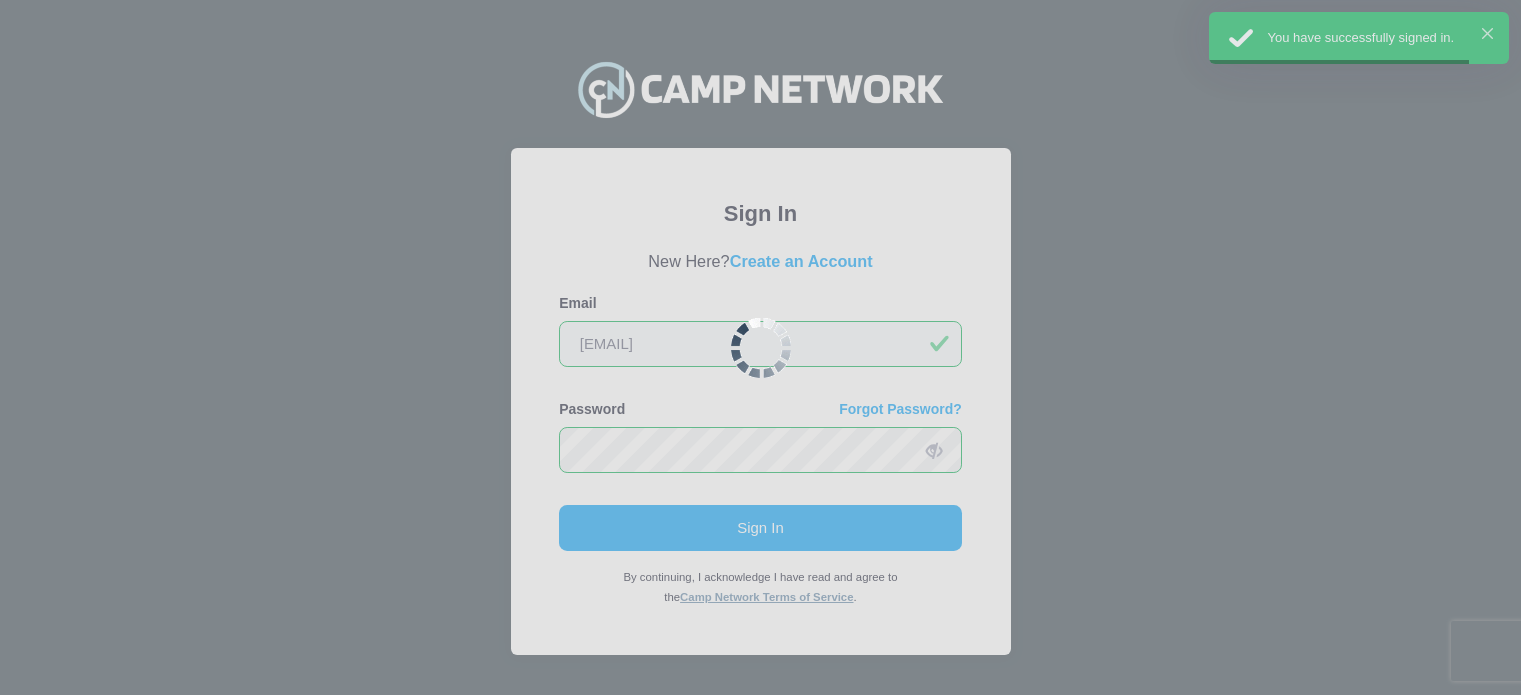 scroll, scrollTop: 0, scrollLeft: 0, axis: both 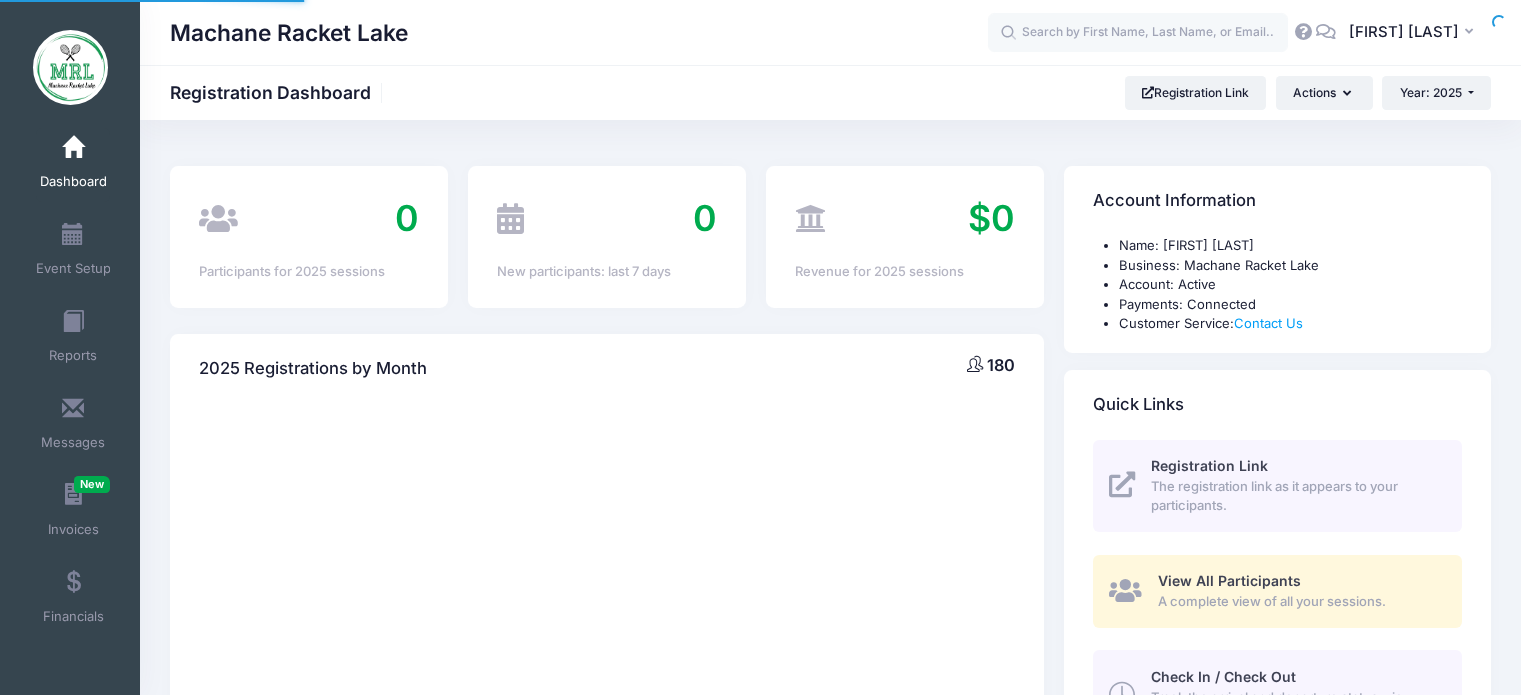select 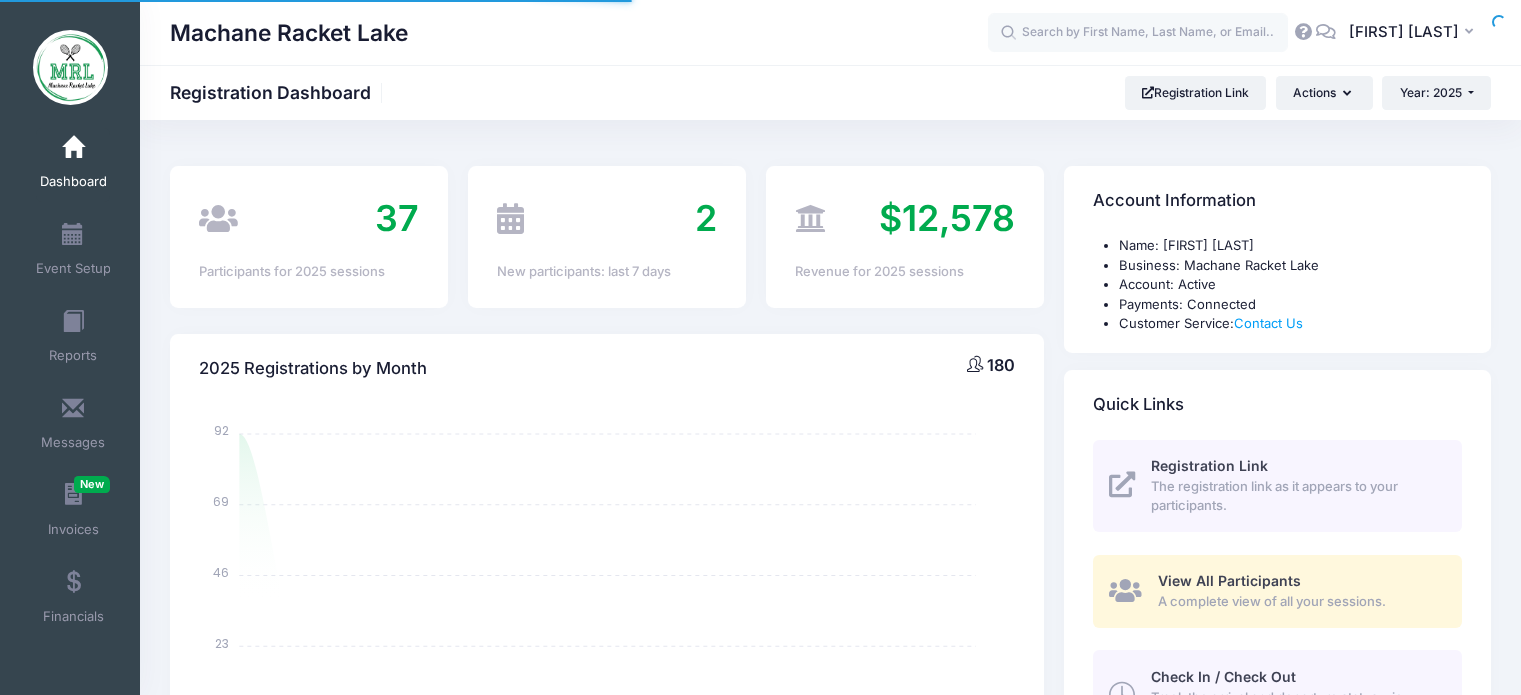 scroll, scrollTop: 0, scrollLeft: 0, axis: both 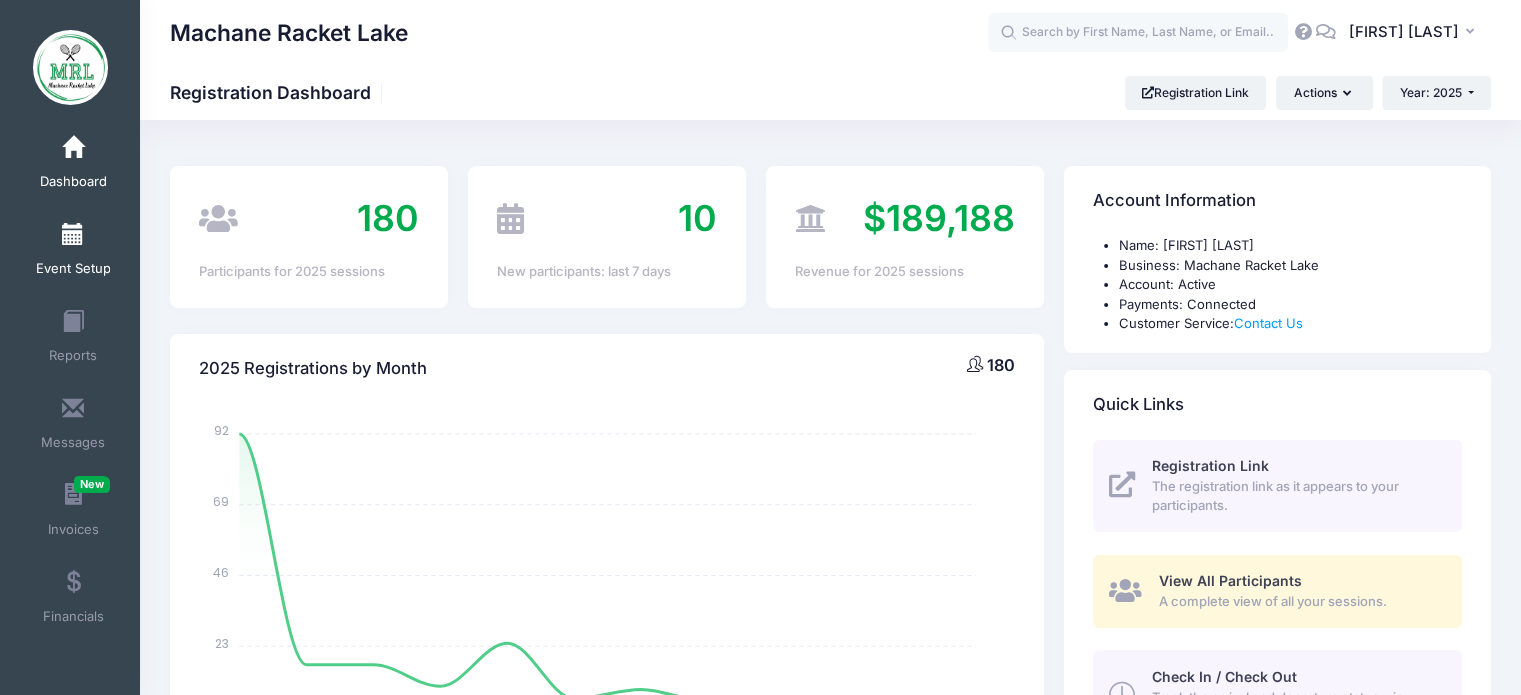 click on "Event Setup" at bounding box center (73, 252) 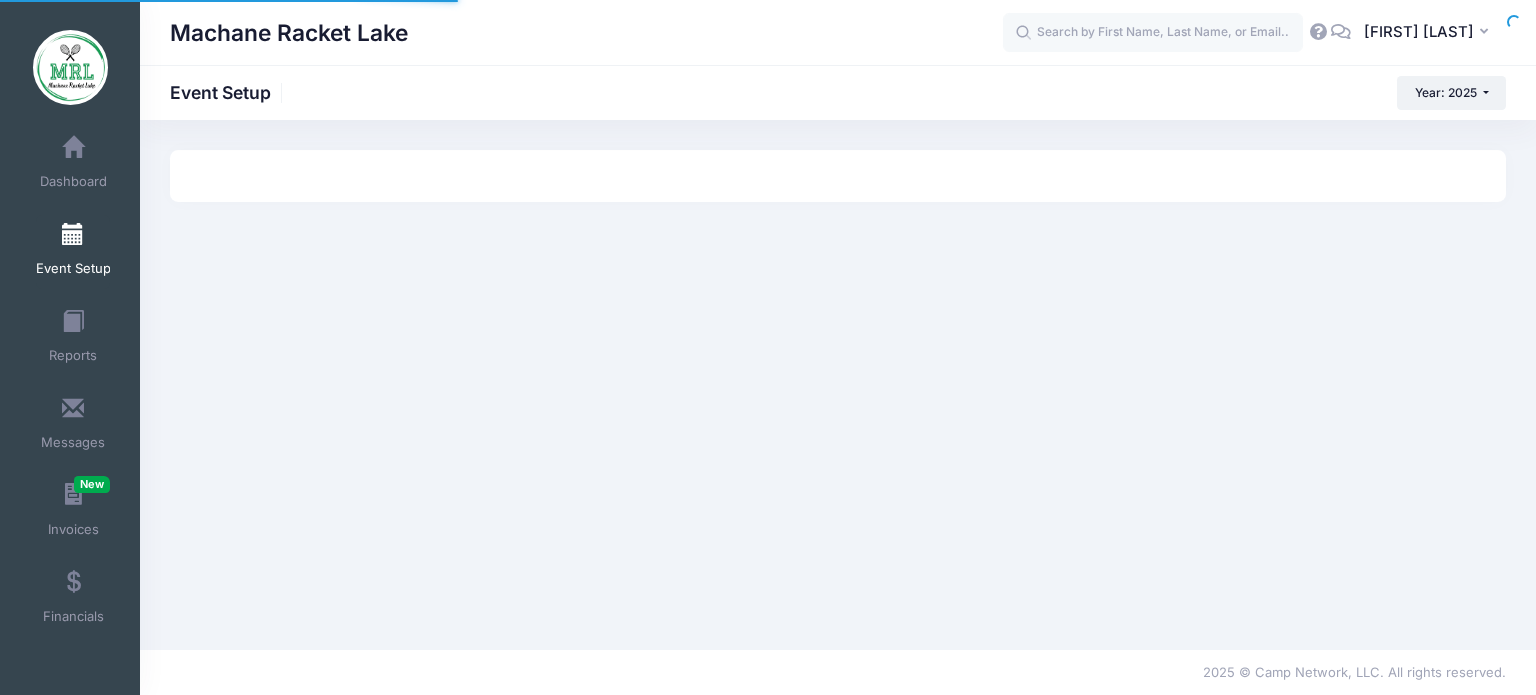 scroll, scrollTop: 0, scrollLeft: 0, axis: both 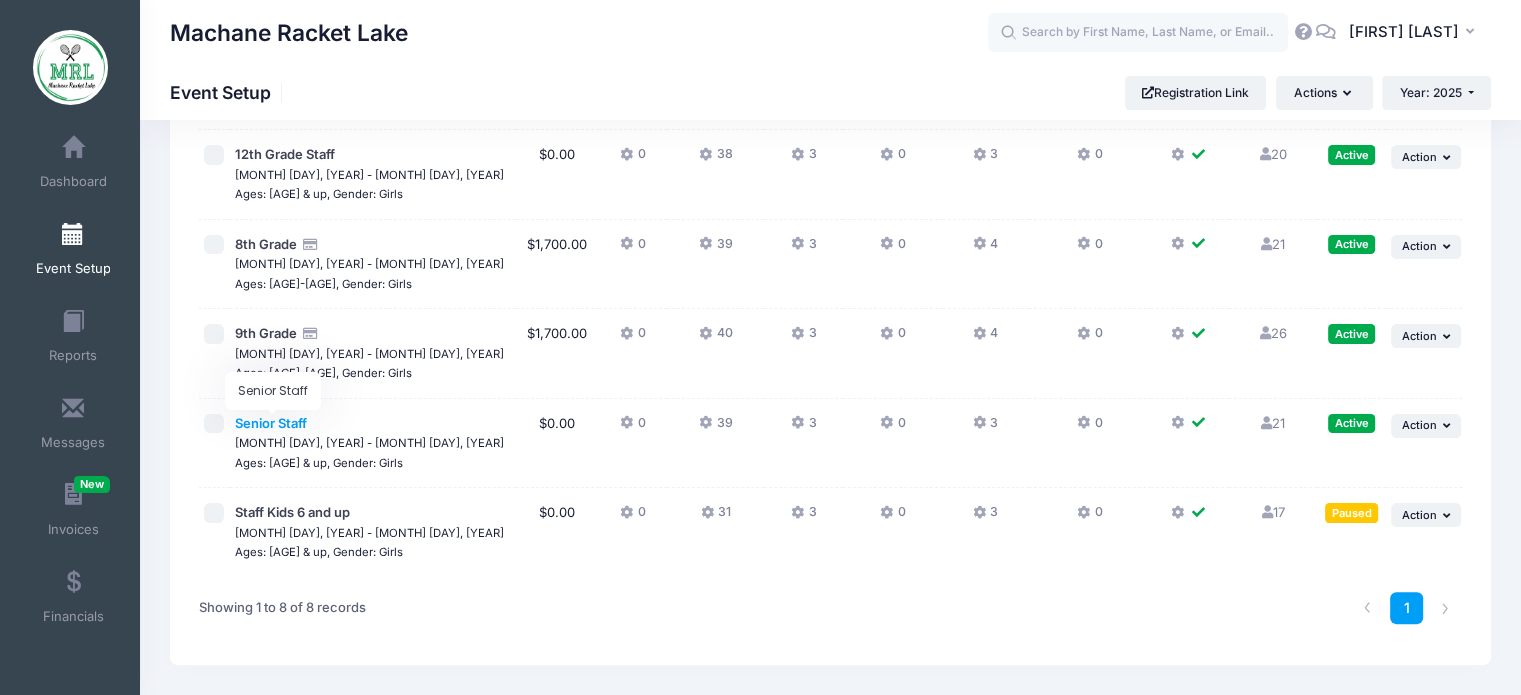 click on "Senior Staff" at bounding box center [271, 423] 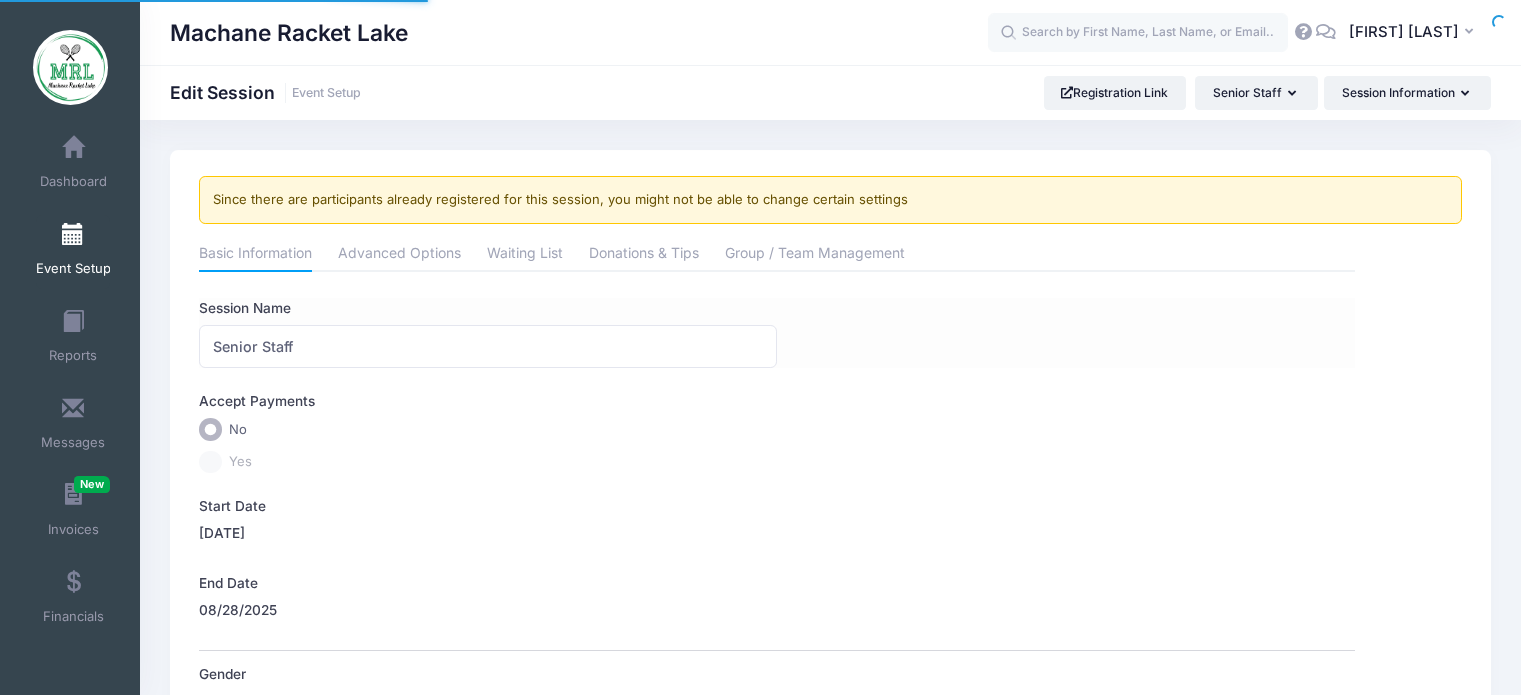 scroll, scrollTop: 0, scrollLeft: 0, axis: both 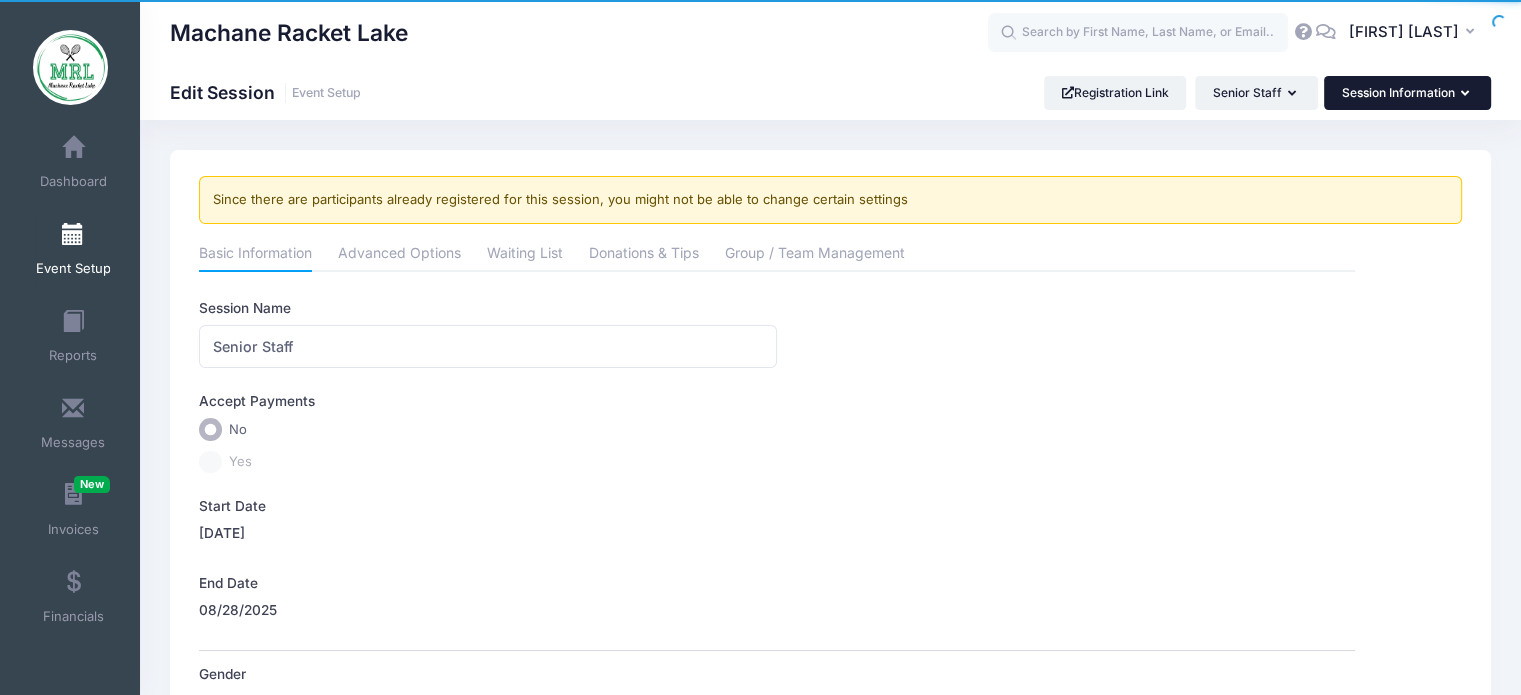 click on "Session Information" at bounding box center [1407, 93] 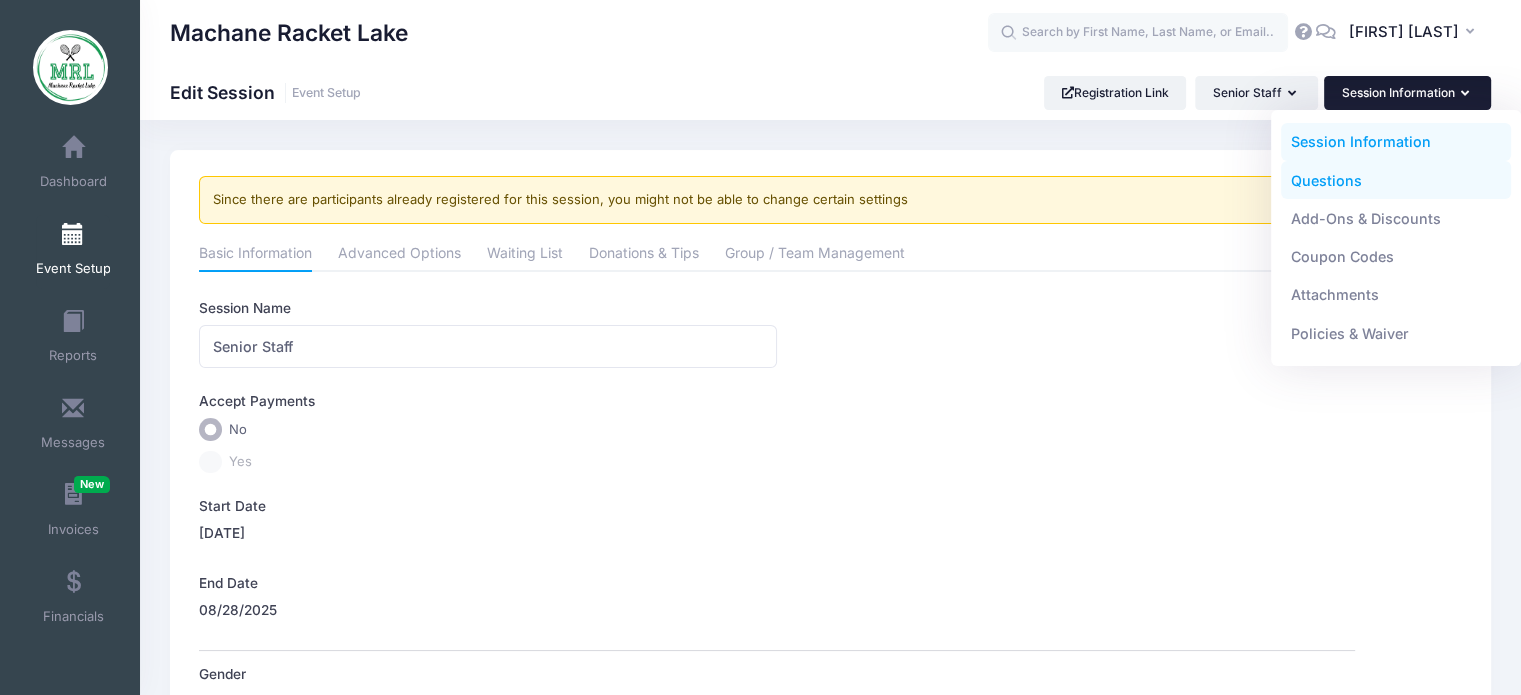 click on "Questions" at bounding box center (1396, 180) 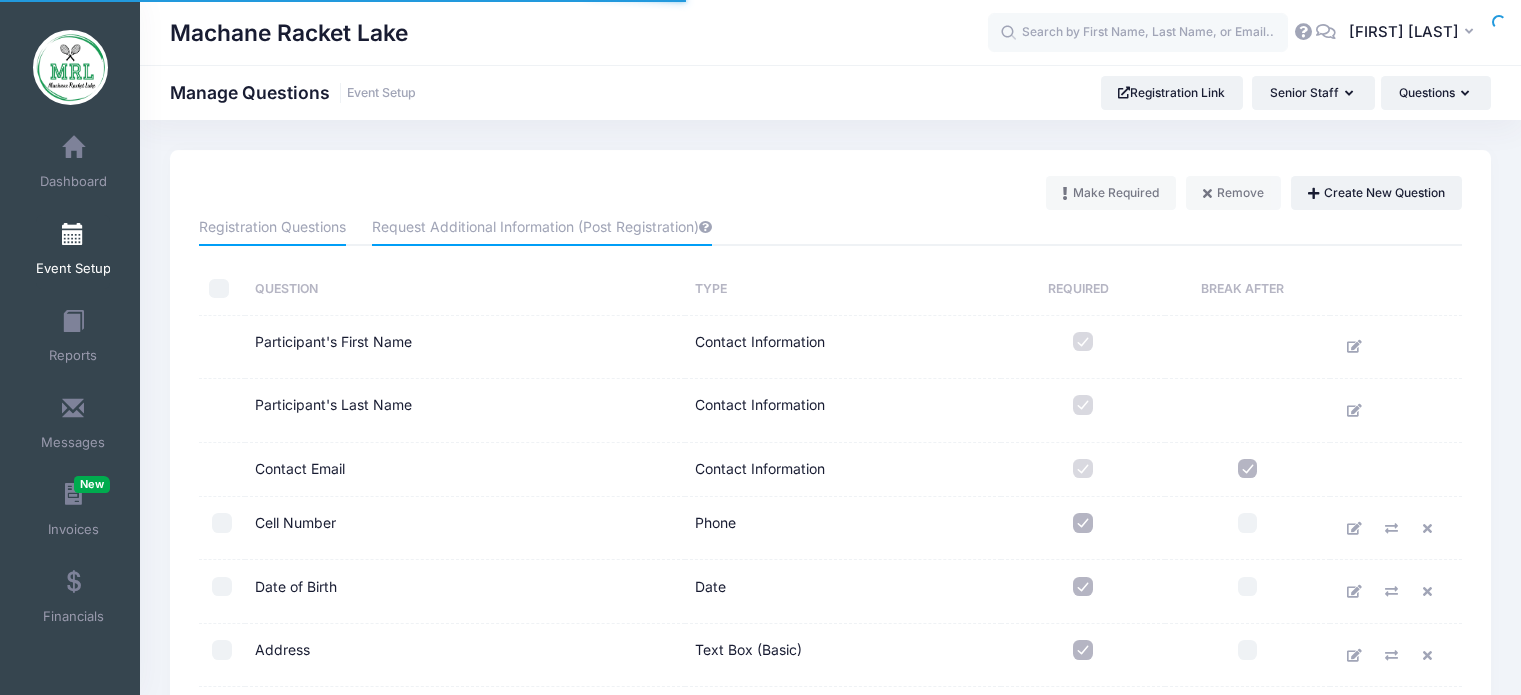 click on "Request Additional Information (Post Registration)" at bounding box center [542, 228] 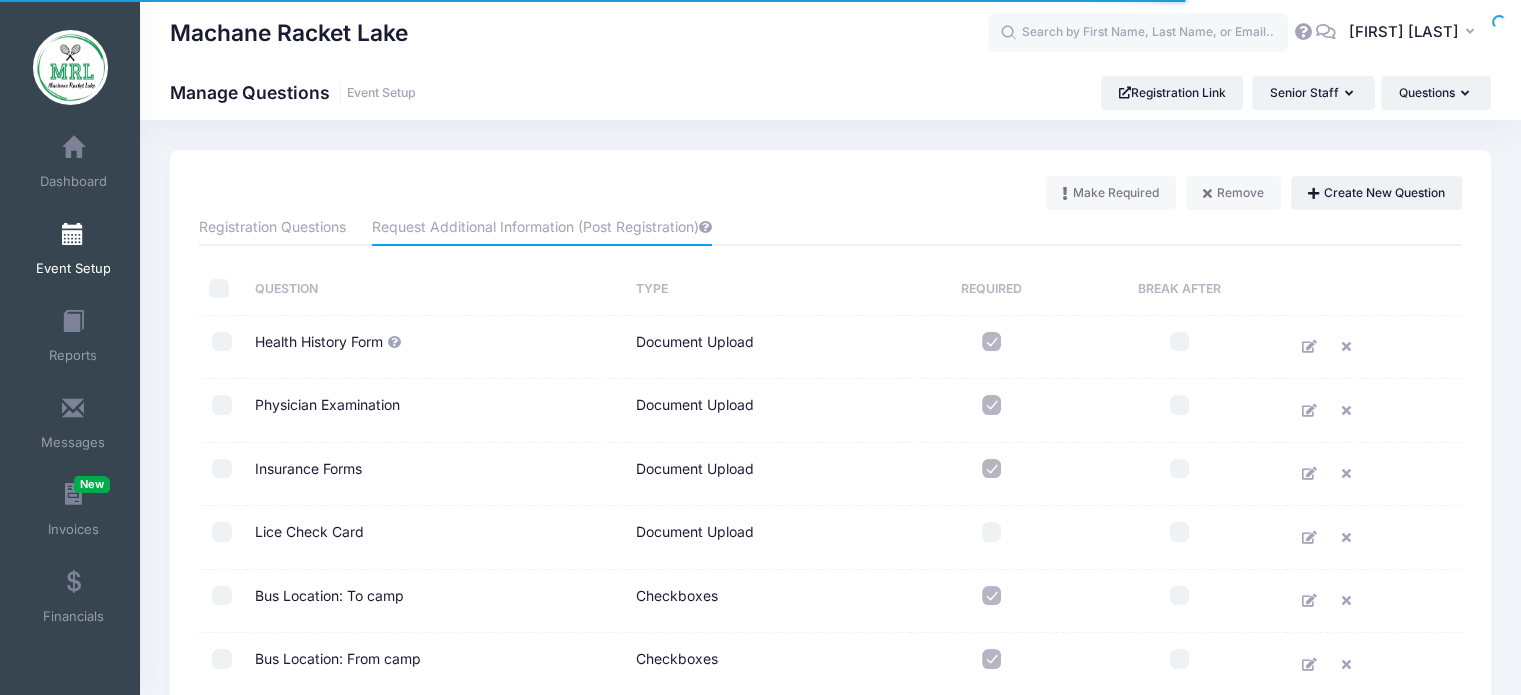 scroll, scrollTop: 0, scrollLeft: 0, axis: both 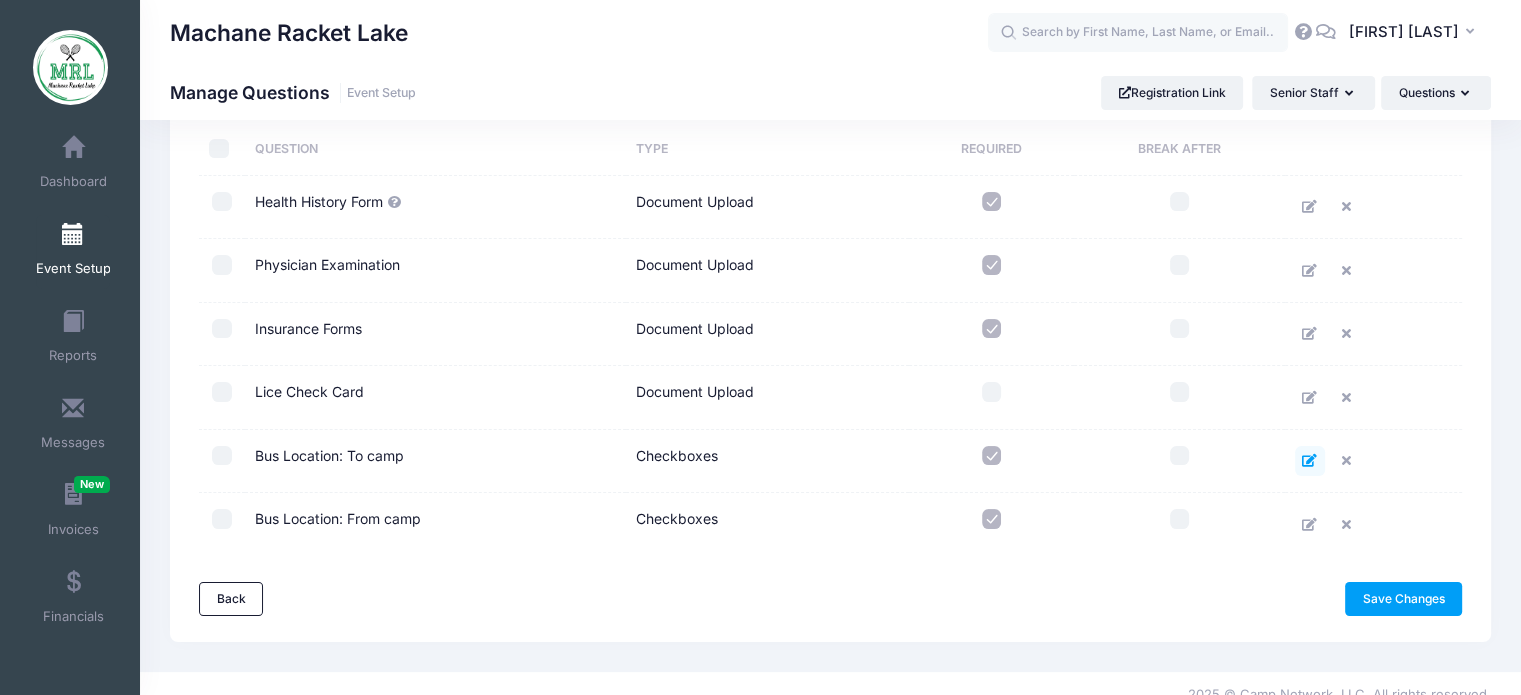 click at bounding box center [1309, 460] 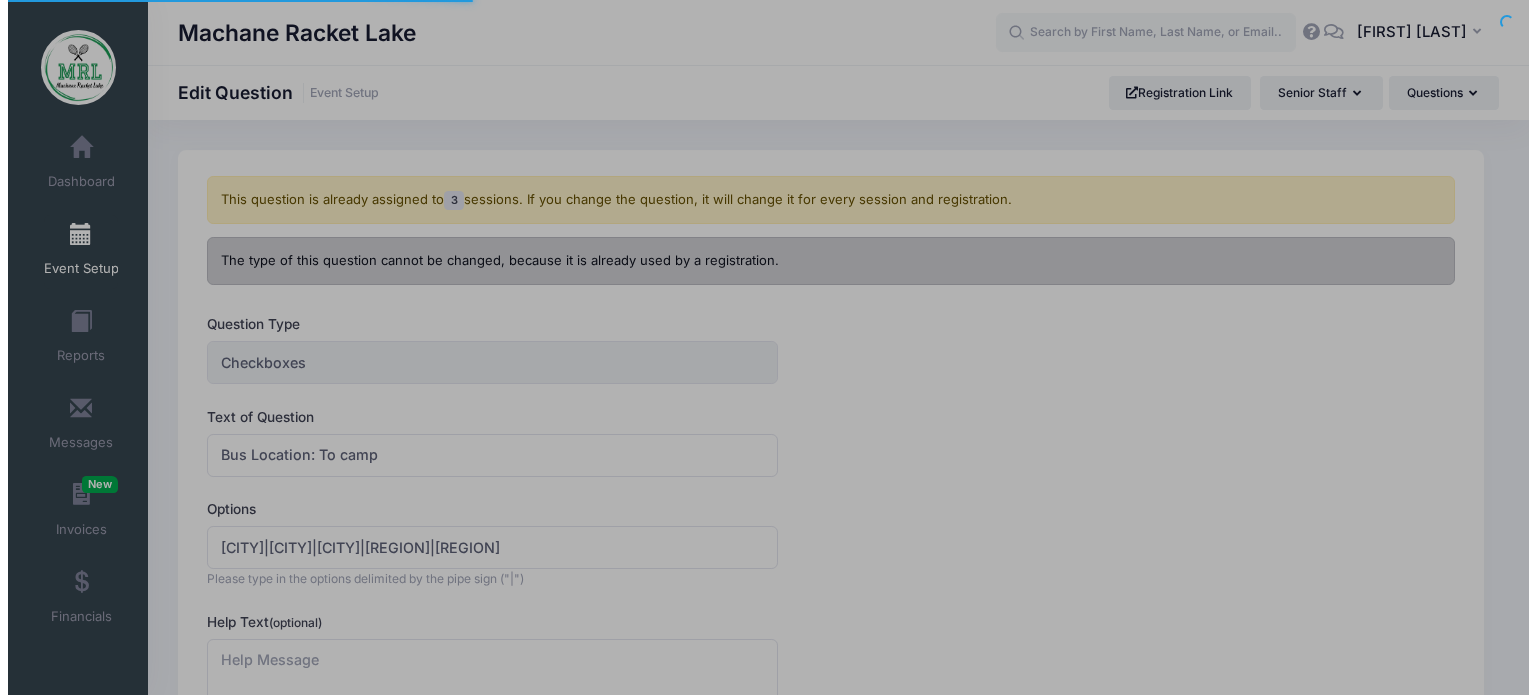 scroll, scrollTop: 0, scrollLeft: 0, axis: both 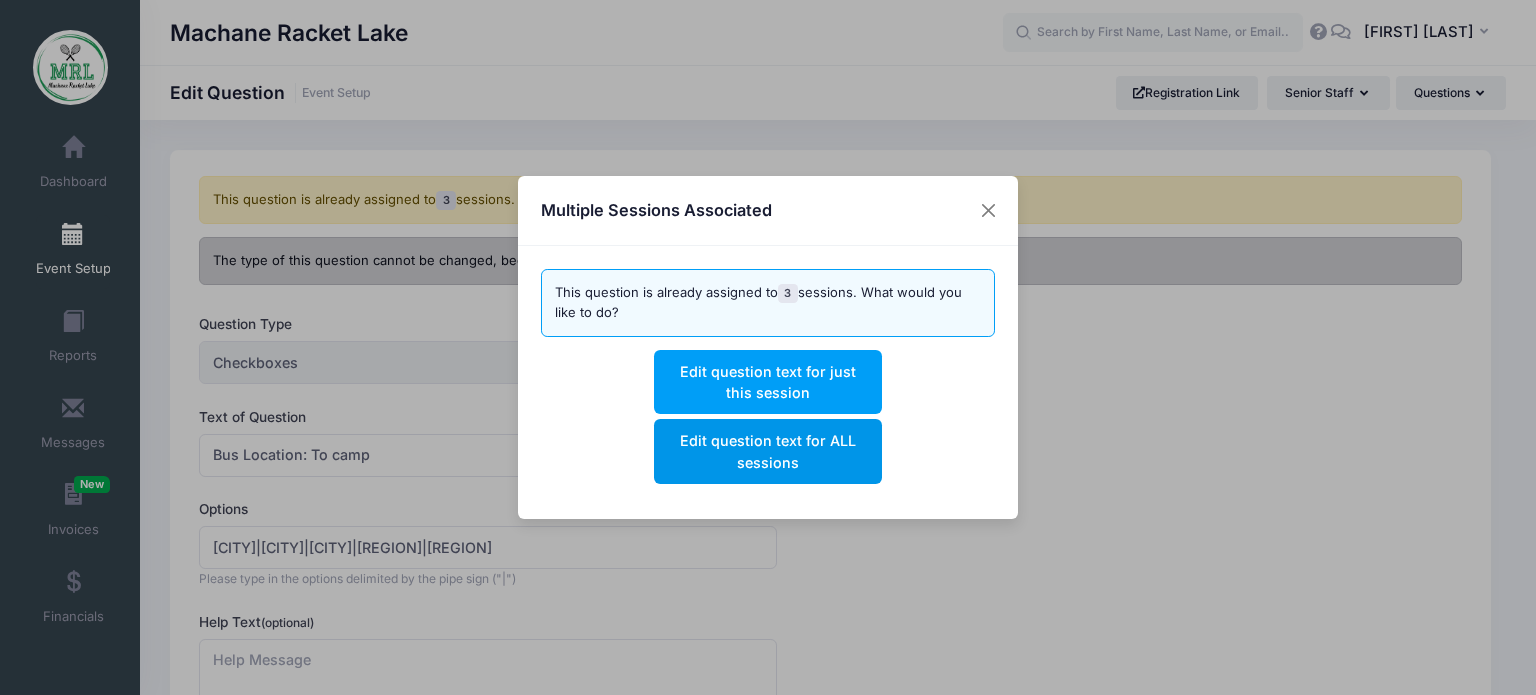click on "Edit question text for ALL sessions" at bounding box center (767, 451) 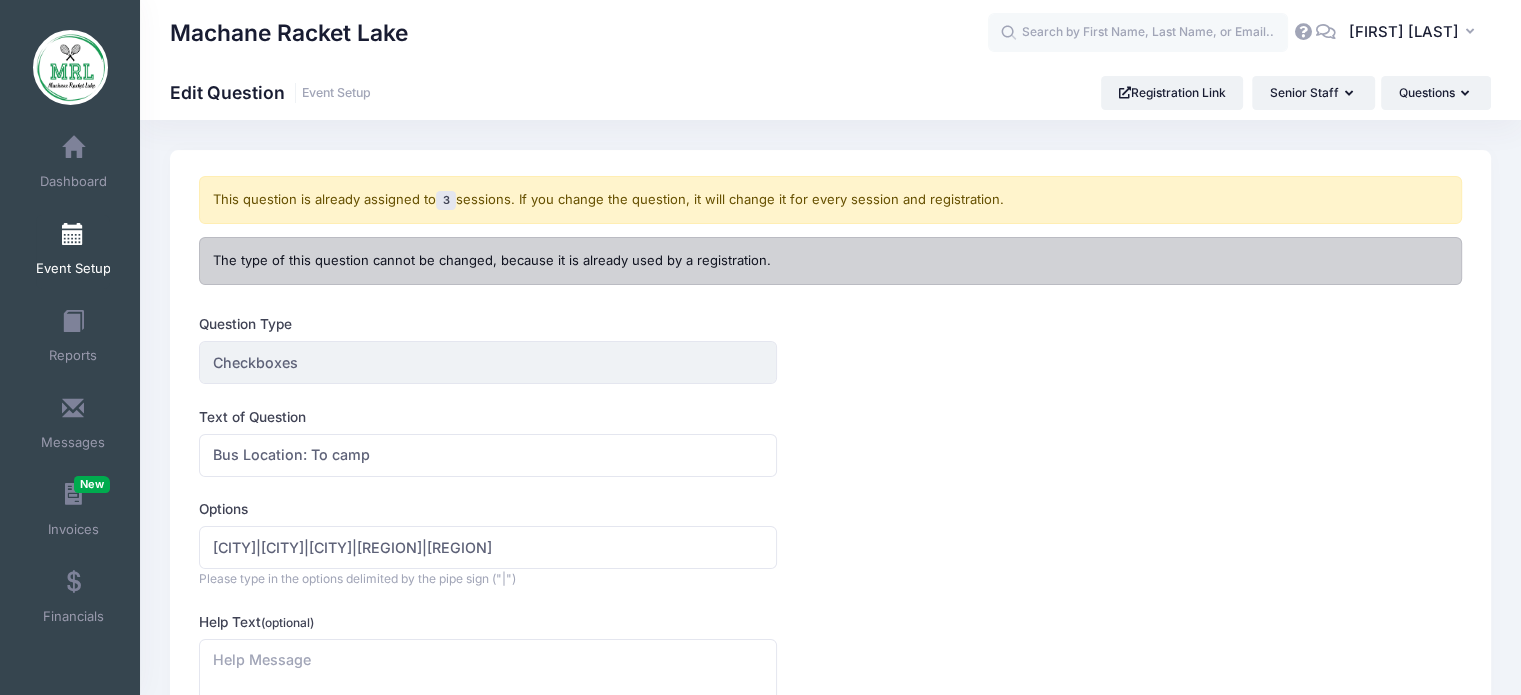 scroll, scrollTop: 0, scrollLeft: 0, axis: both 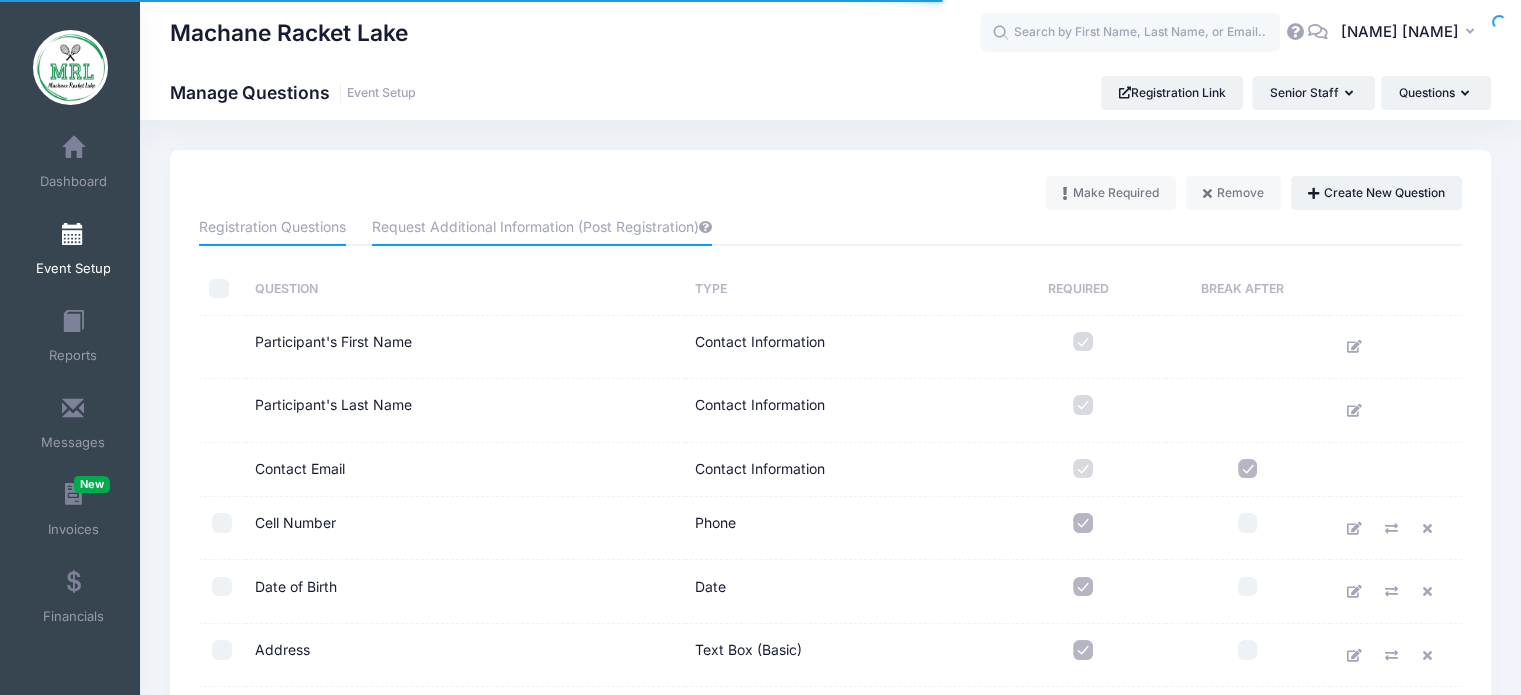 click on "Request Additional Information (Post Registration)" at bounding box center [542, 228] 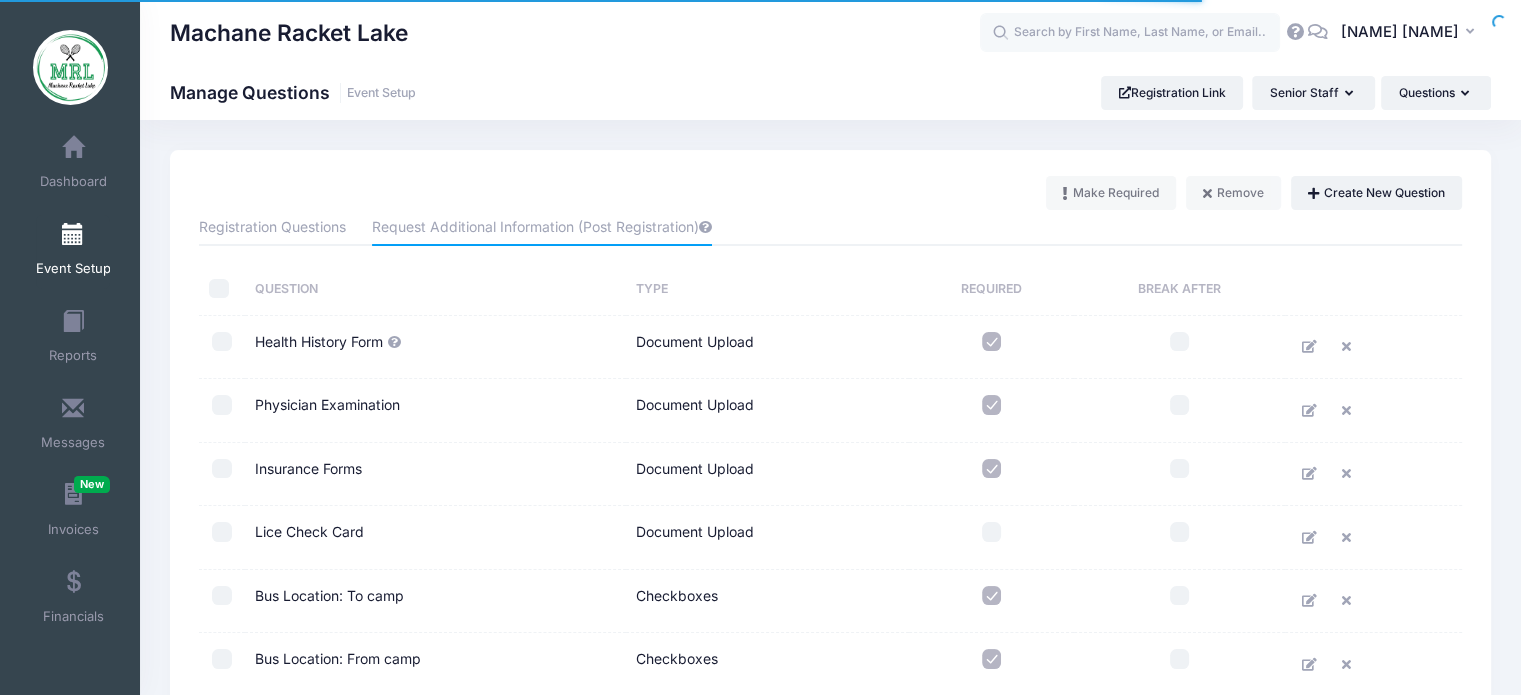 scroll, scrollTop: 0, scrollLeft: 0, axis: both 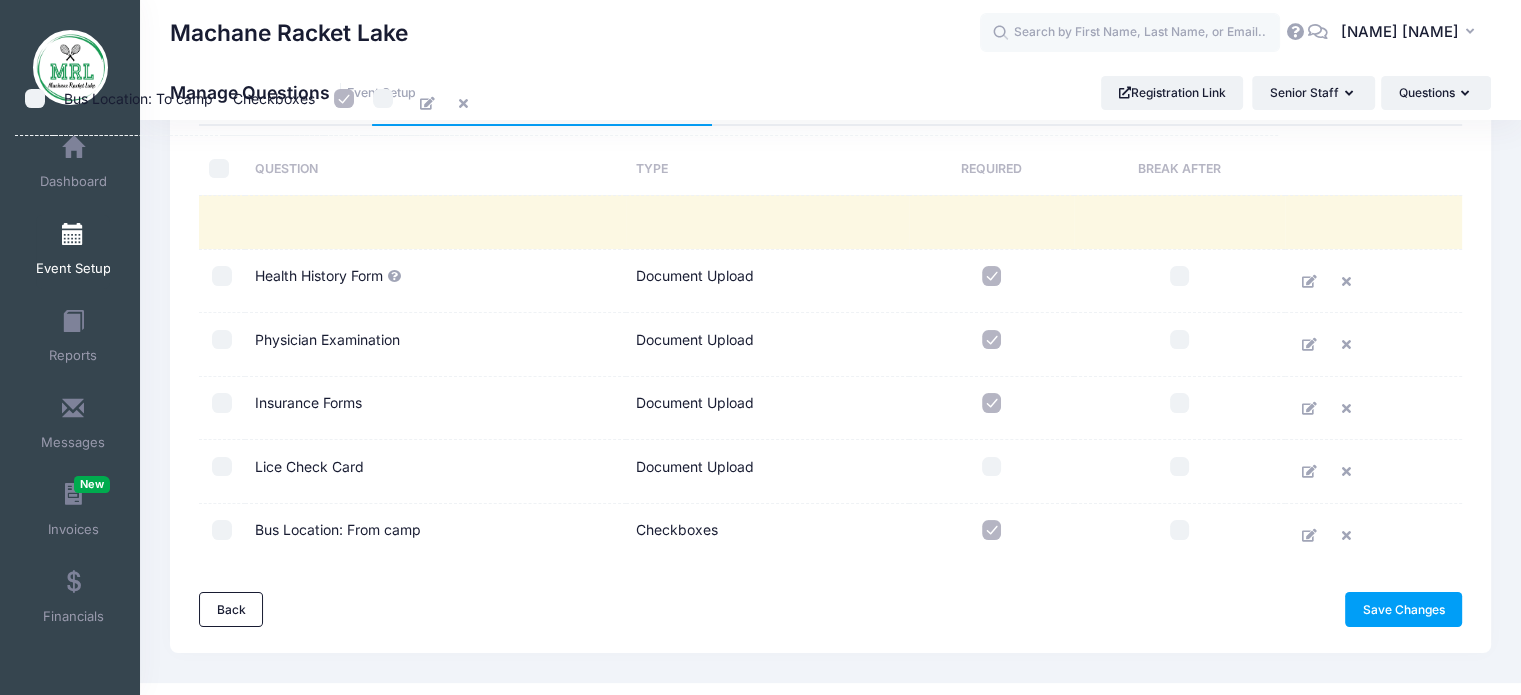 drag, startPoint x: 477, startPoint y: 464, endPoint x: 294, endPoint y: 86, distance: 419.96786 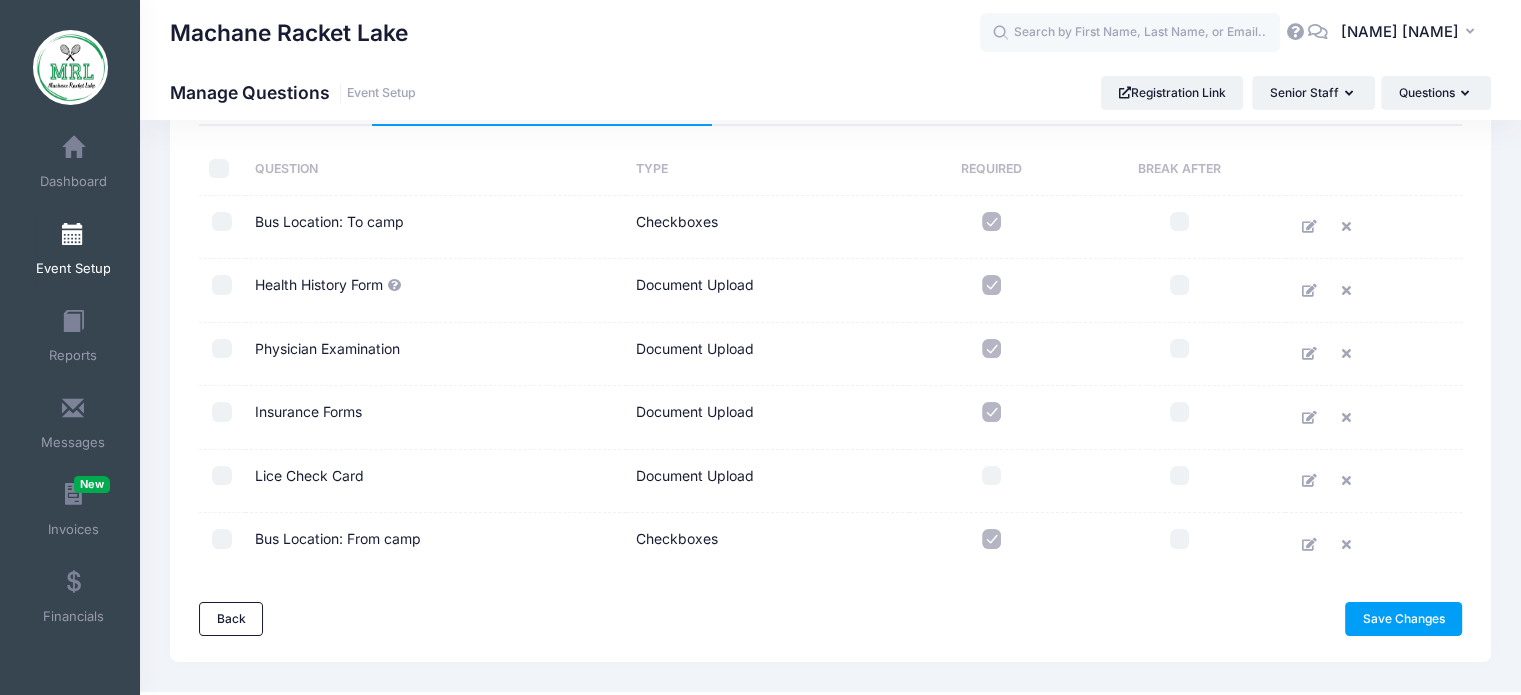 click on "Manage Questions
Event Setup" at bounding box center (293, 92) 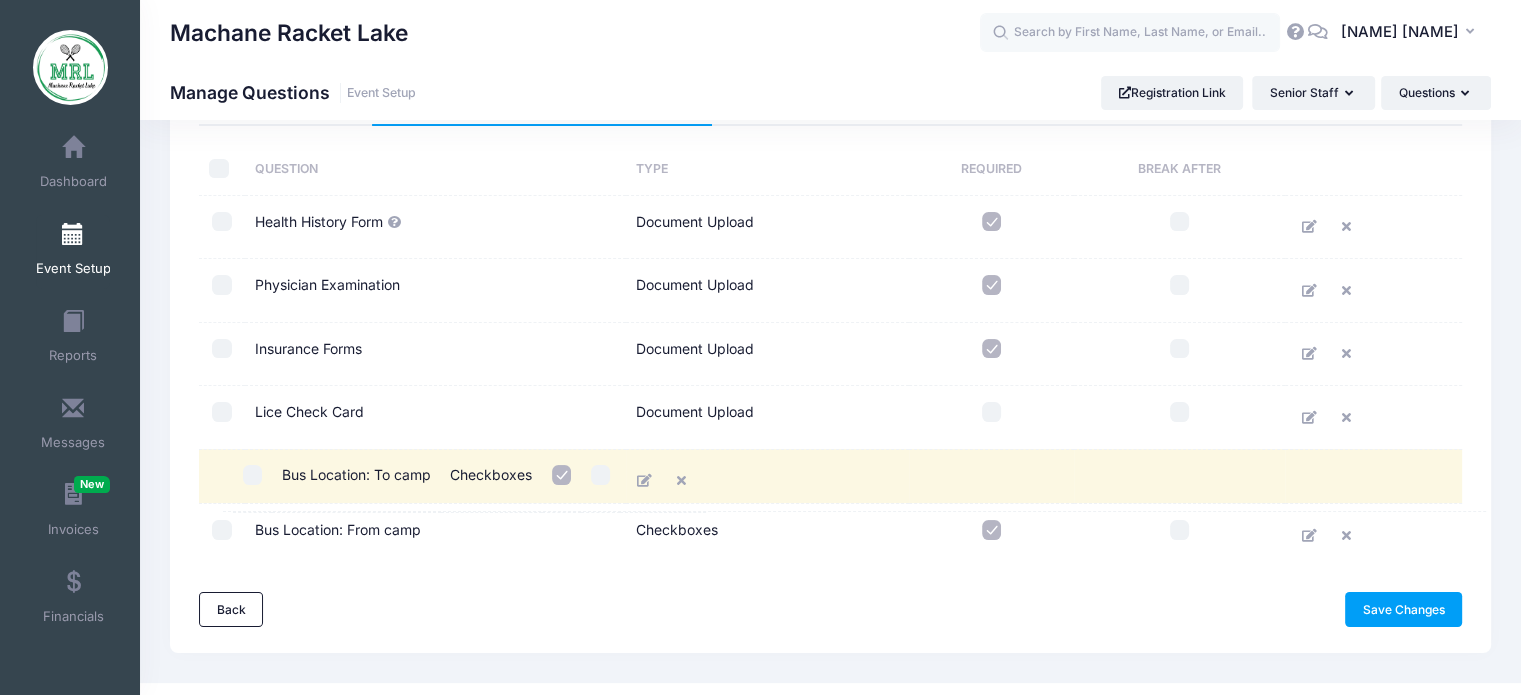 drag, startPoint x: 384, startPoint y: 235, endPoint x: 408, endPoint y: 490, distance: 256.12692 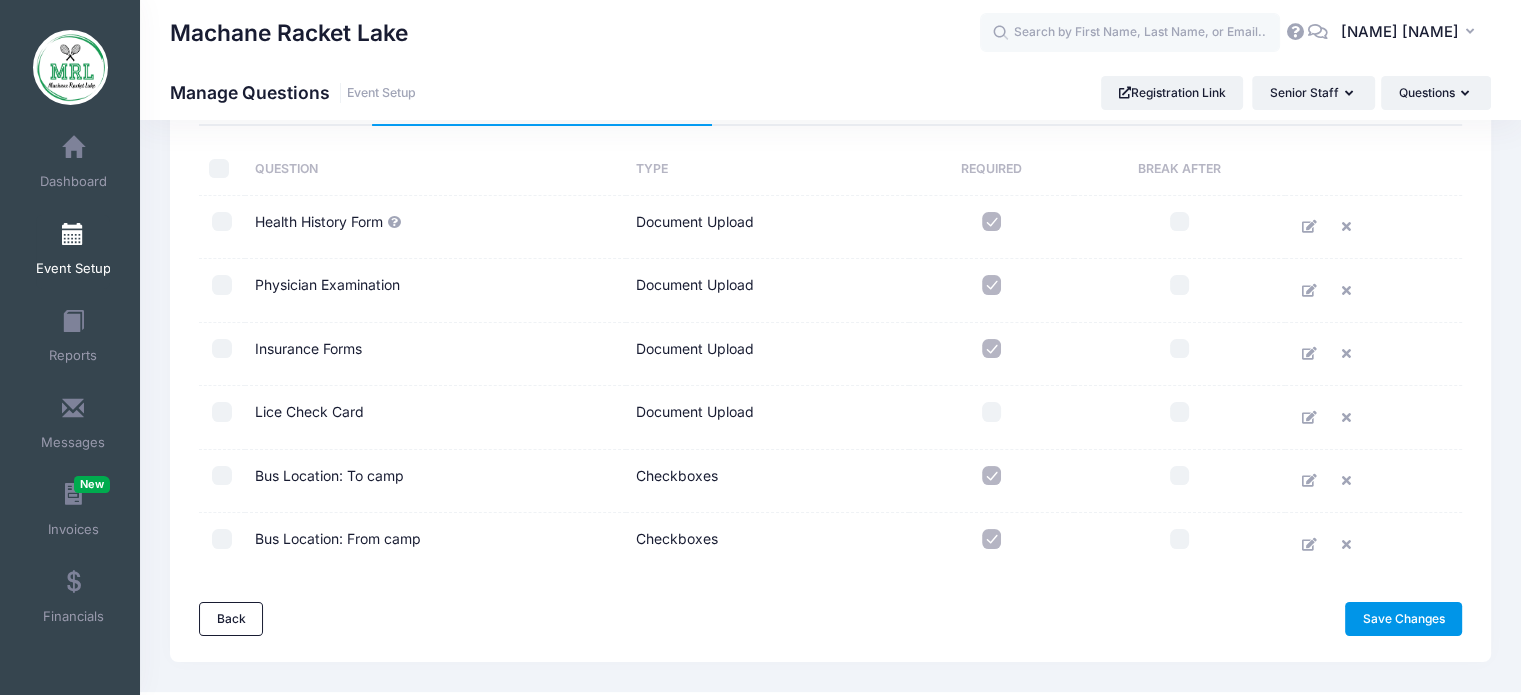 click on "Save Changes" at bounding box center [1403, 619] 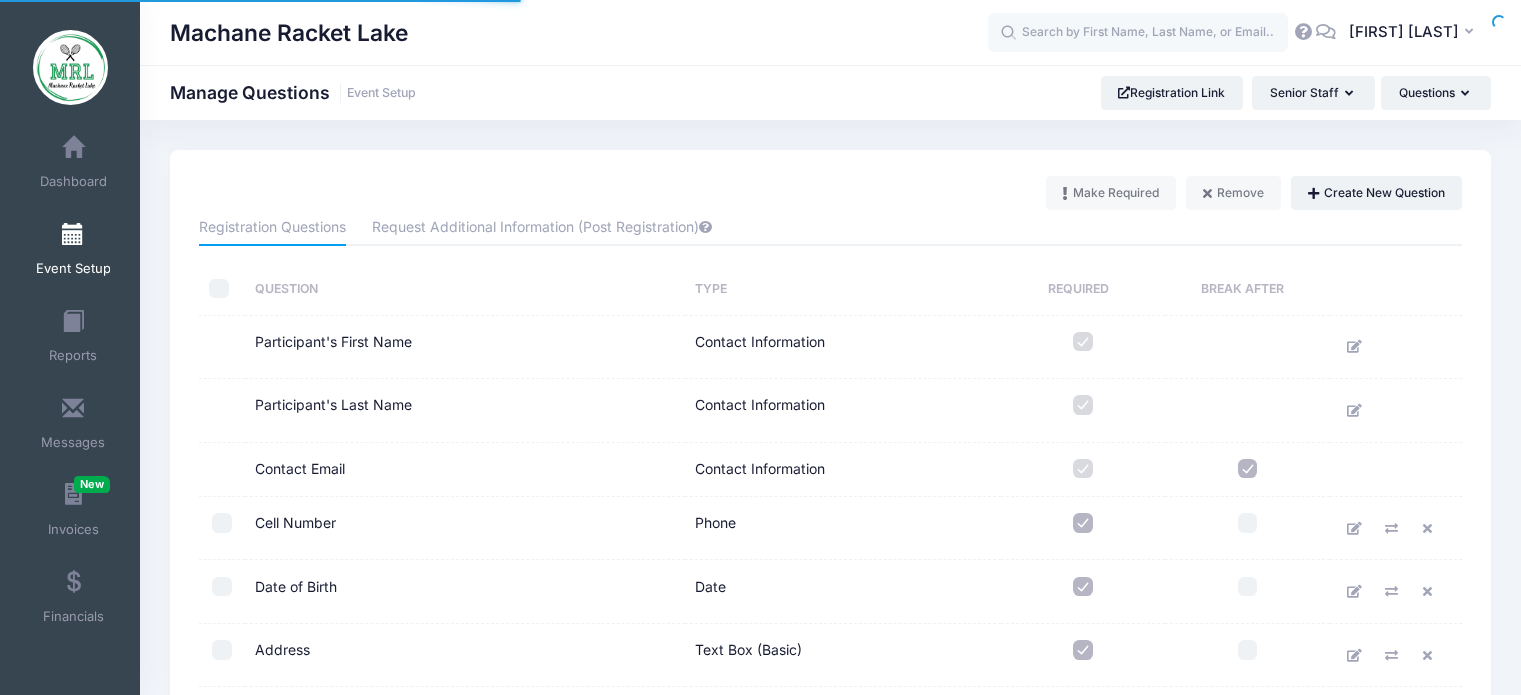 scroll, scrollTop: 0, scrollLeft: 0, axis: both 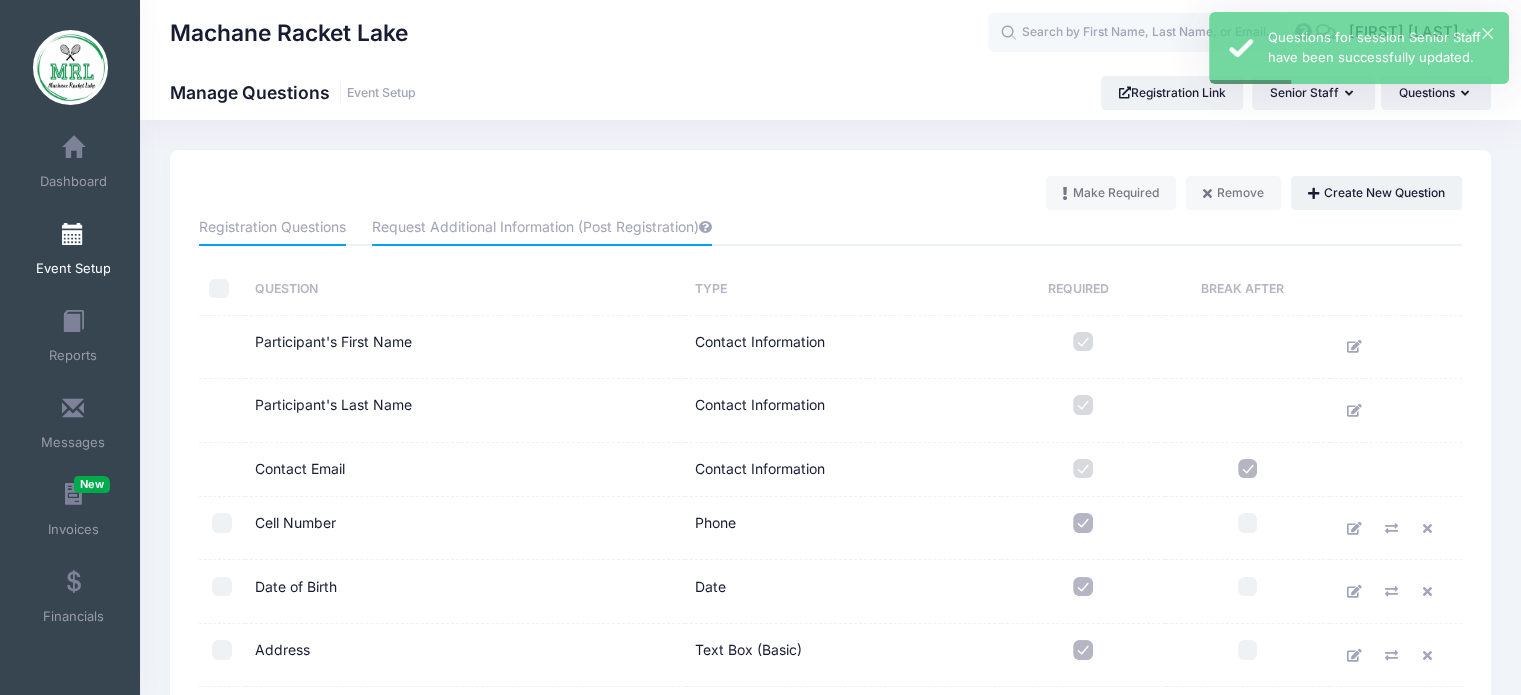 click on "Request Additional Information (Post Registration)" at bounding box center [542, 228] 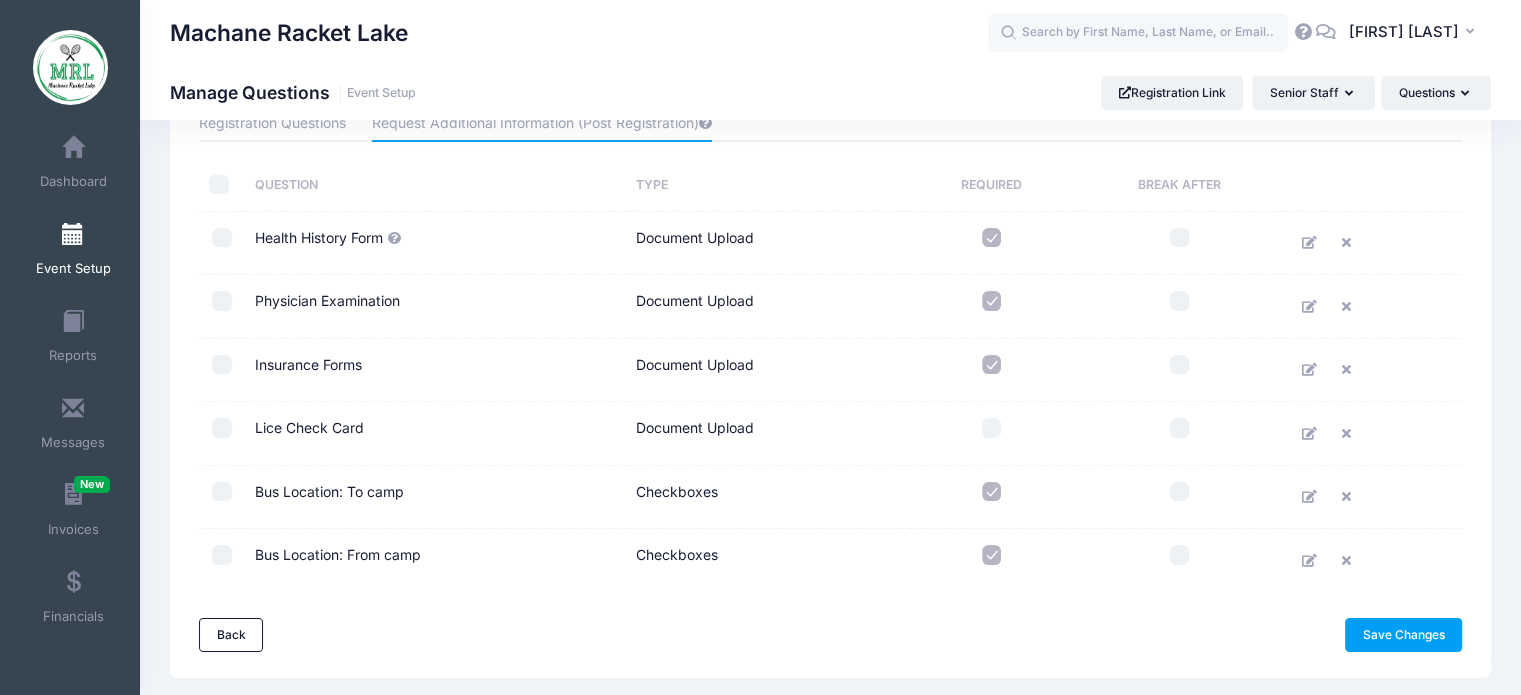 scroll, scrollTop: 80, scrollLeft: 0, axis: vertical 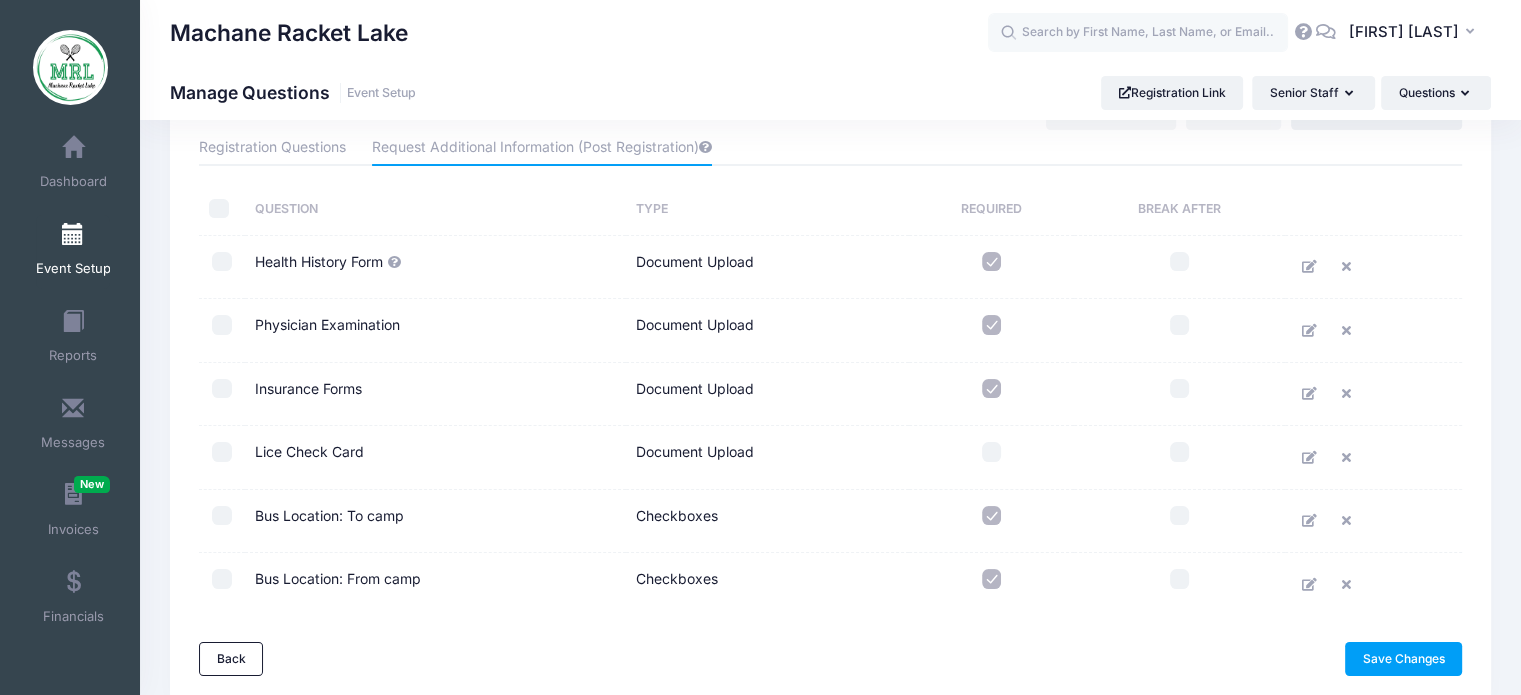 click on "Registration Questions
Request Additional Information (Post Registration)
Question Type Required Break After" at bounding box center [830, 372] 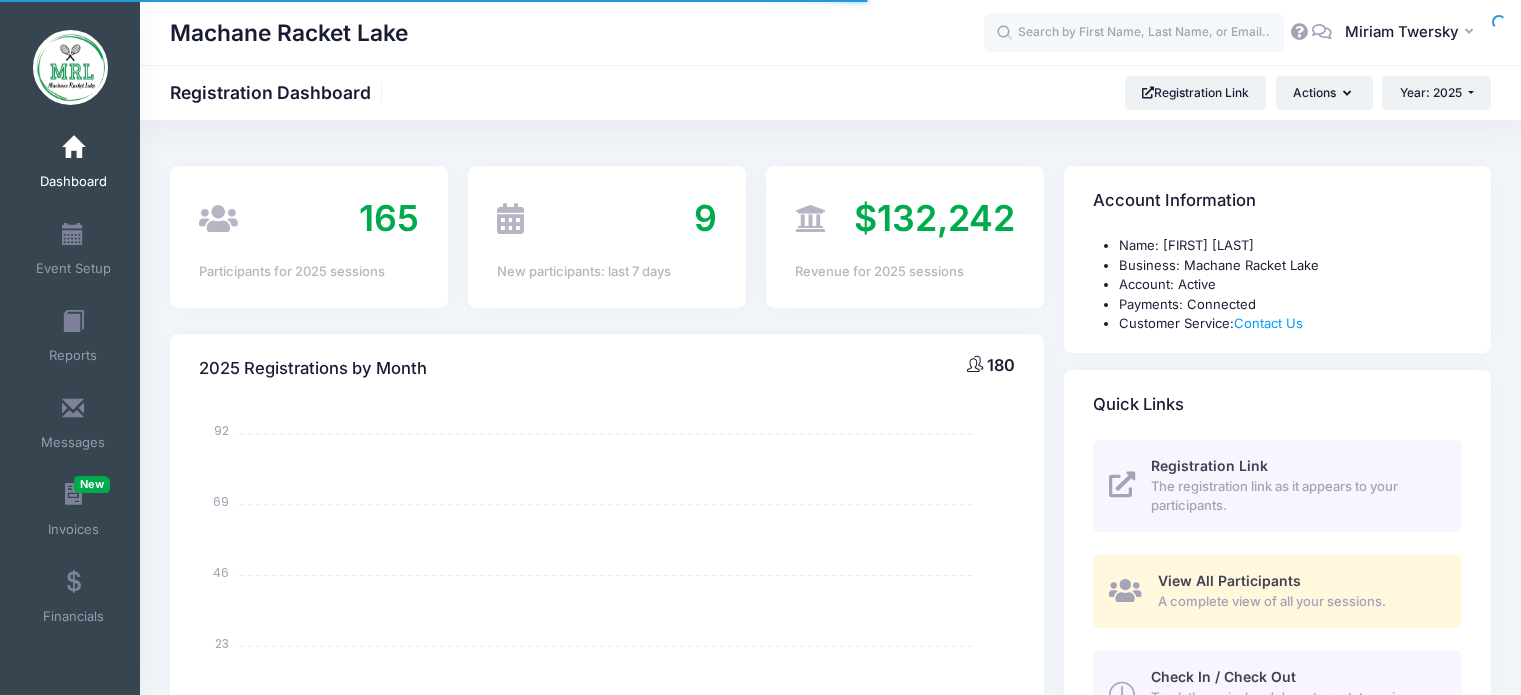 select 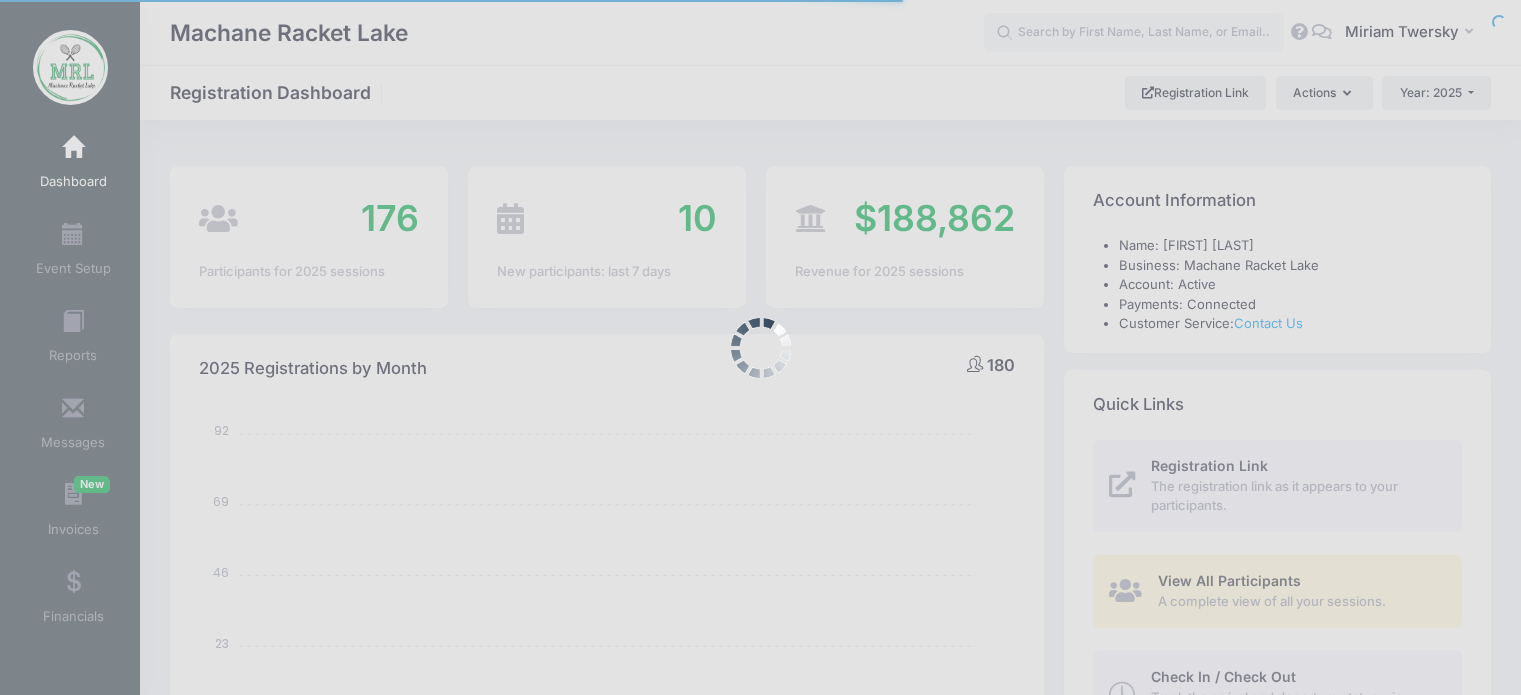 scroll, scrollTop: 0, scrollLeft: 0, axis: both 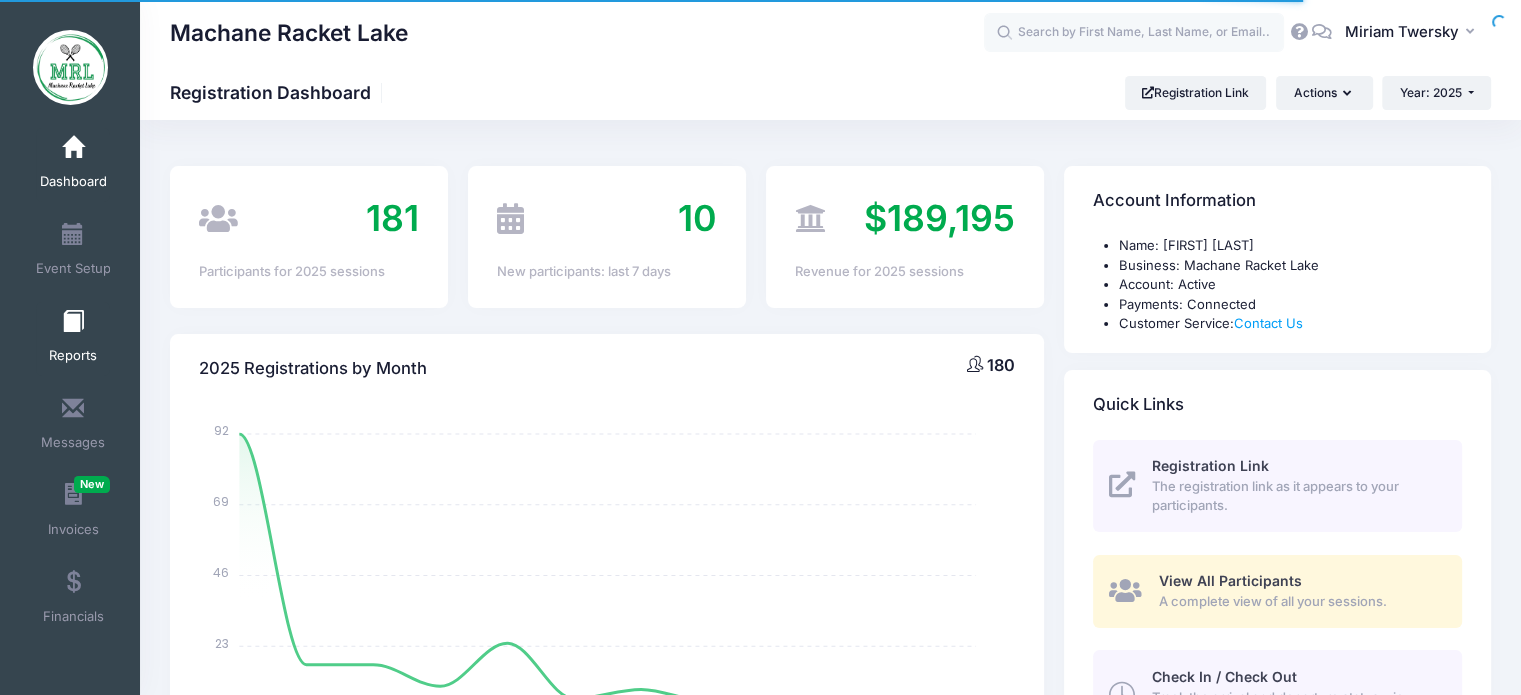 click on "Reports" at bounding box center [73, 339] 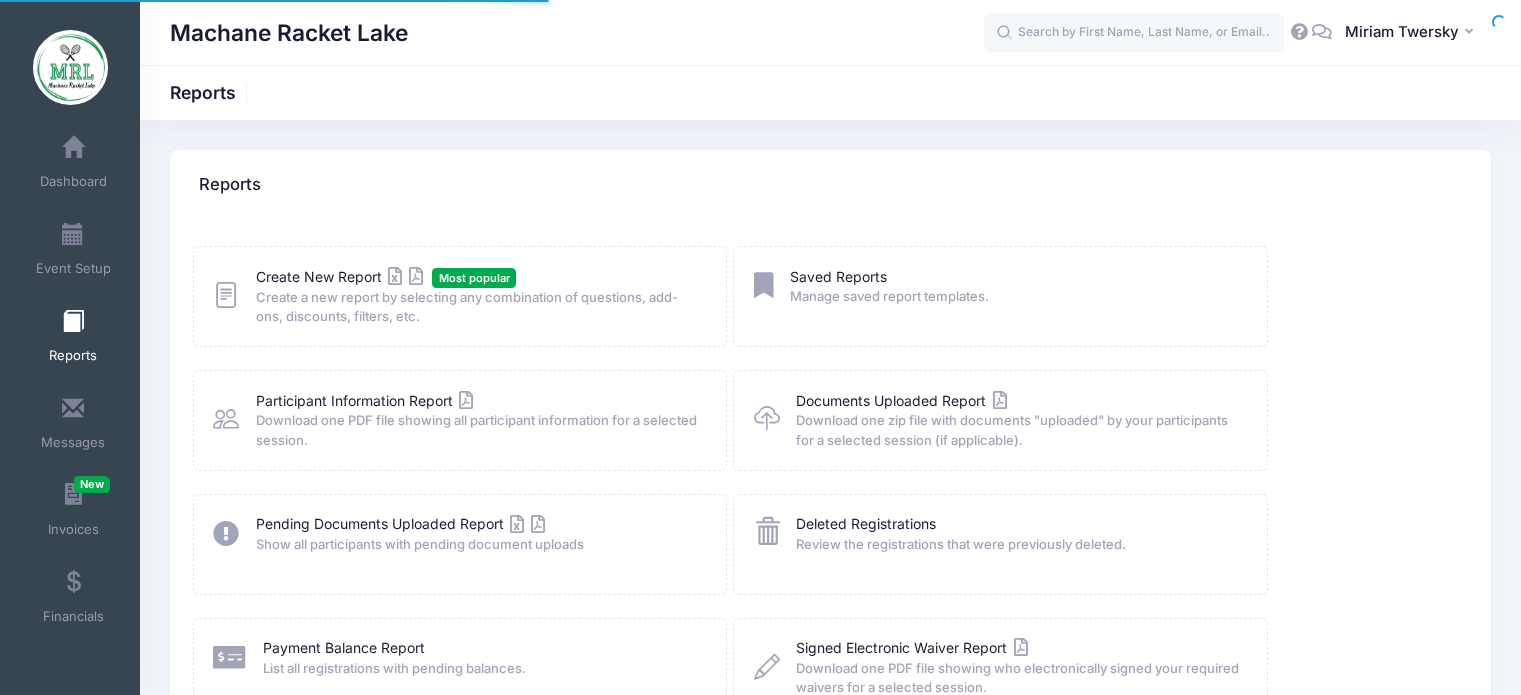 scroll, scrollTop: 0, scrollLeft: 0, axis: both 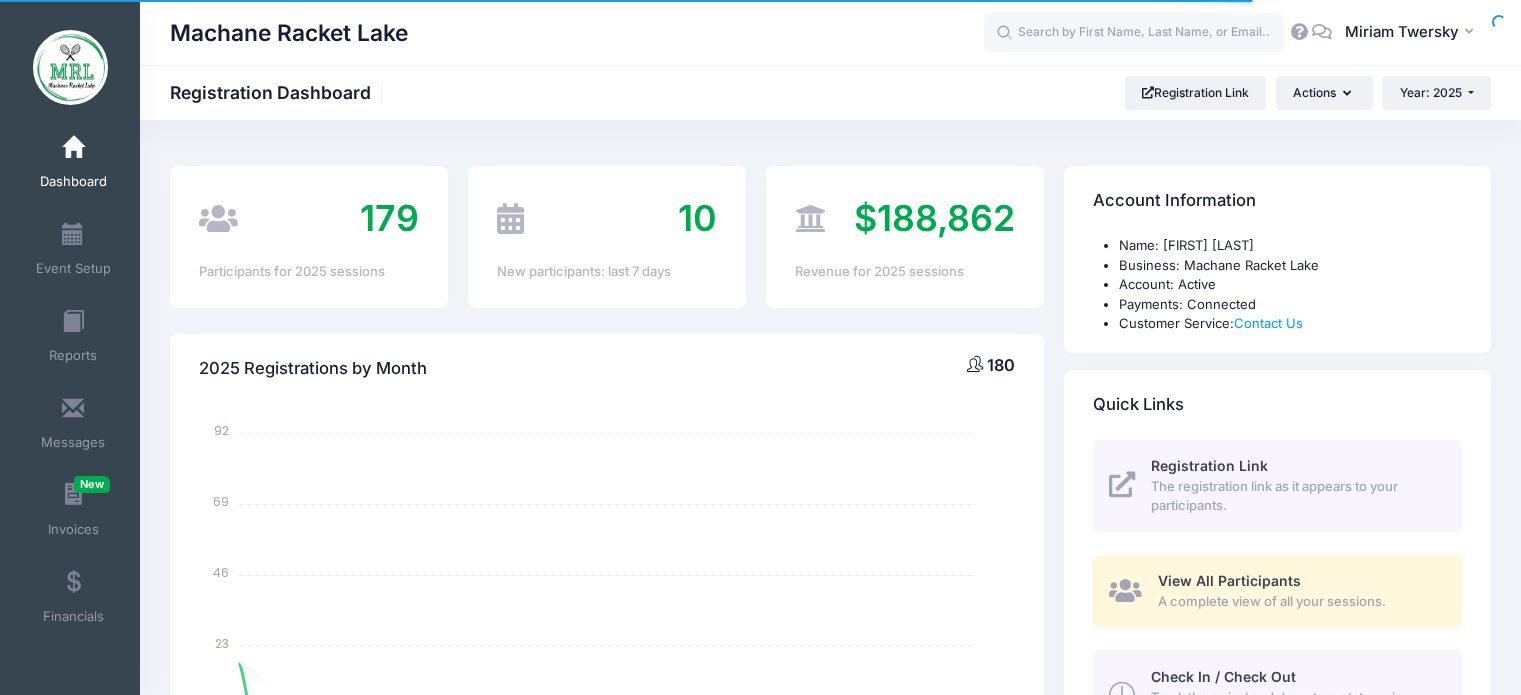 select 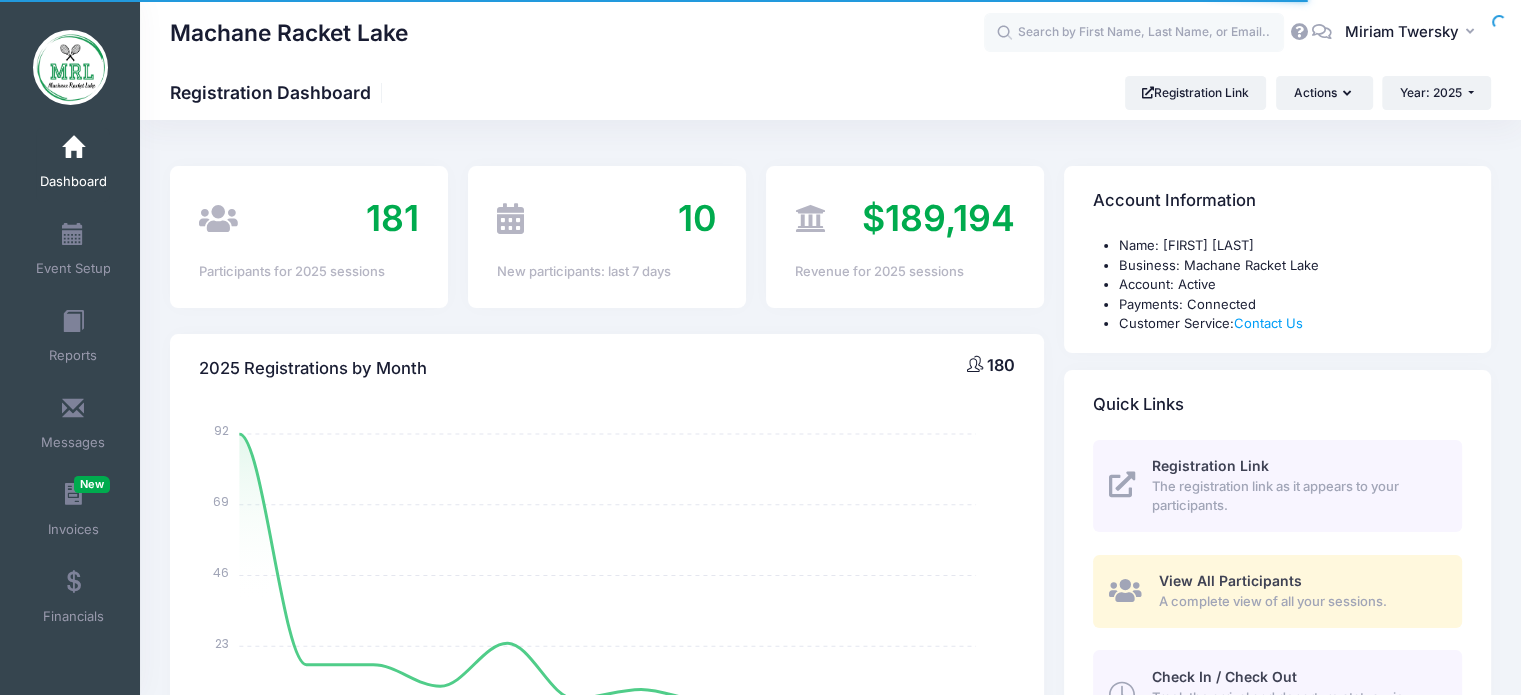 scroll, scrollTop: 0, scrollLeft: 0, axis: both 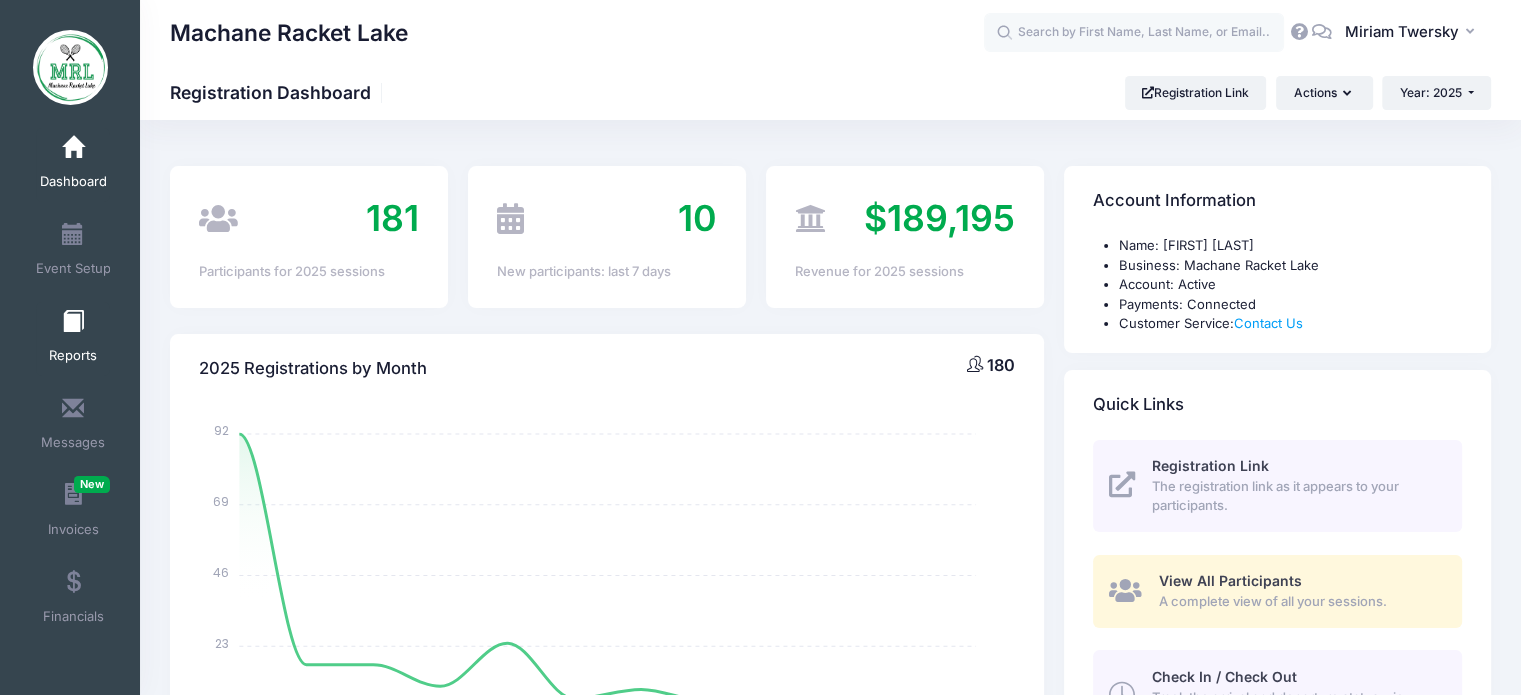 click on "Reports" at bounding box center (73, 339) 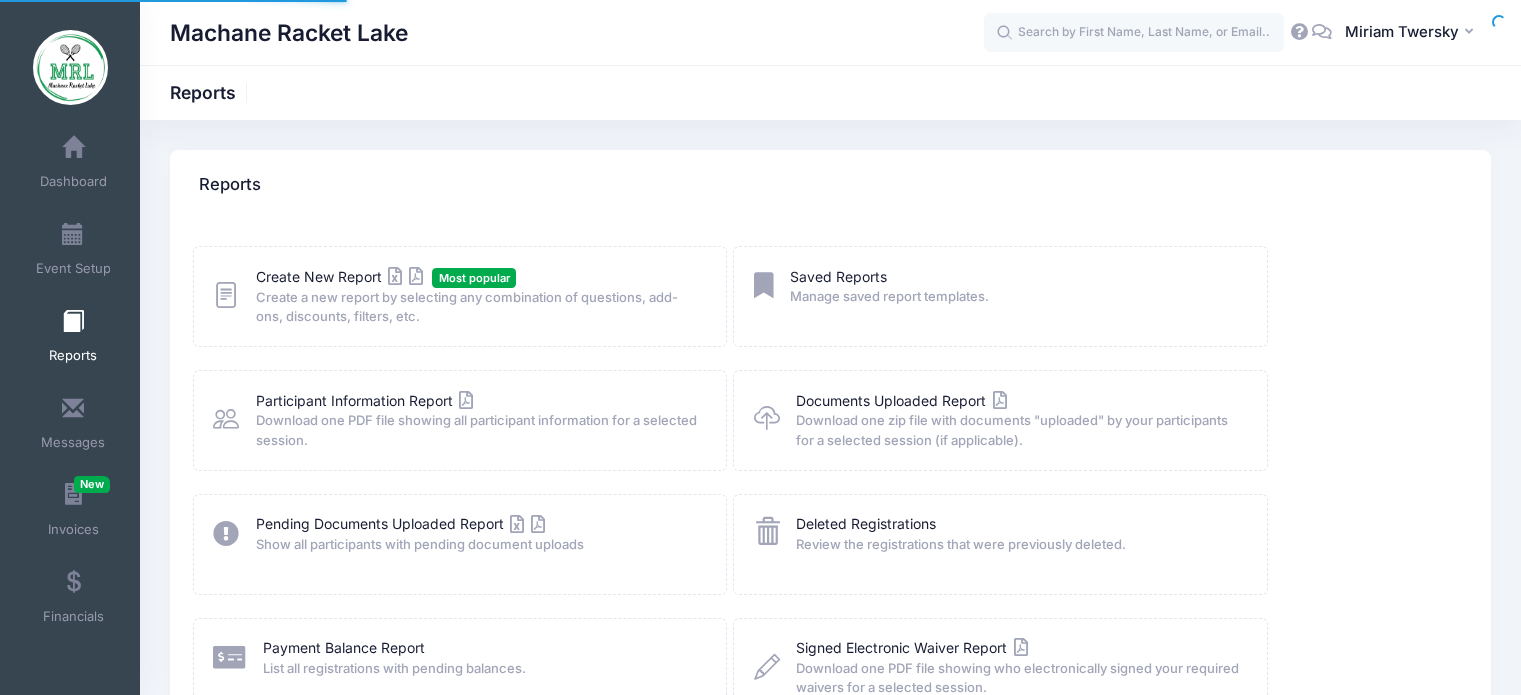 scroll, scrollTop: 0, scrollLeft: 0, axis: both 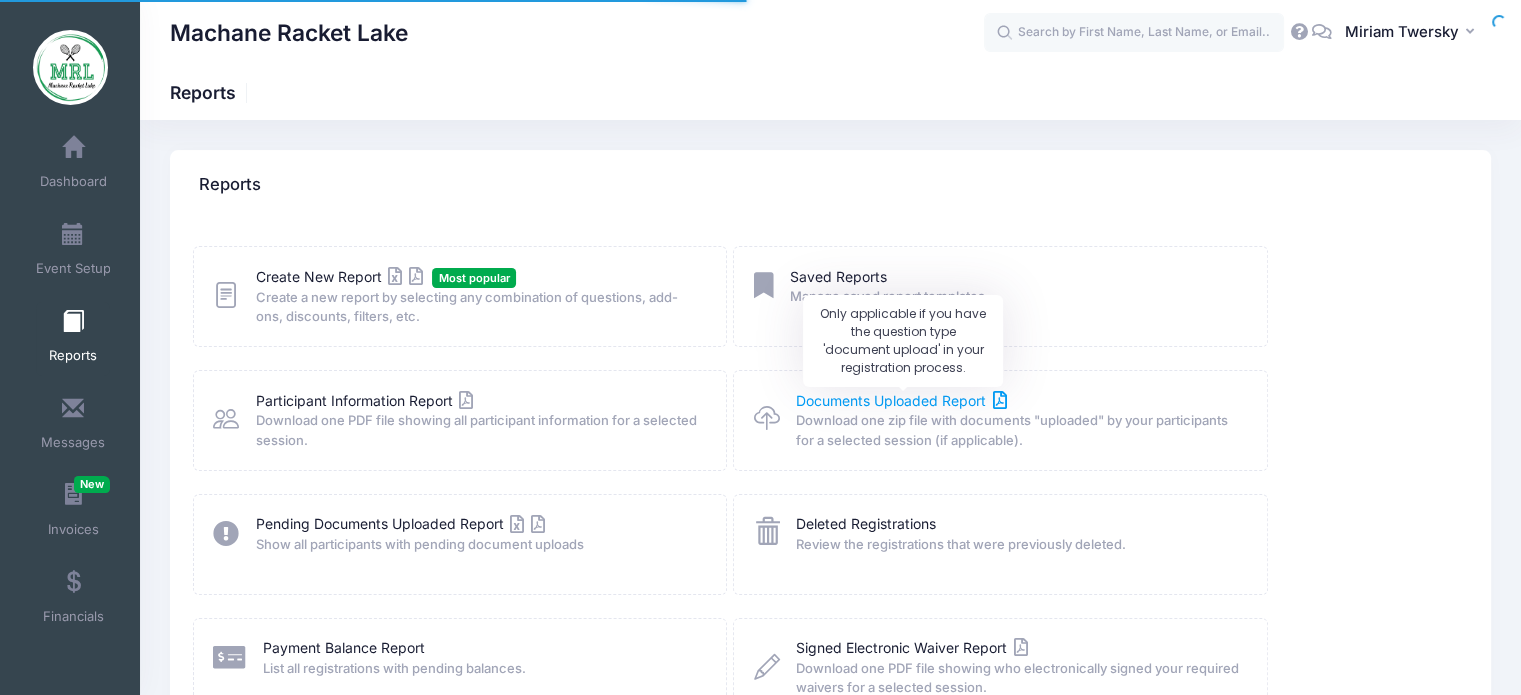 click on "Documents Uploaded Report" at bounding box center [901, 400] 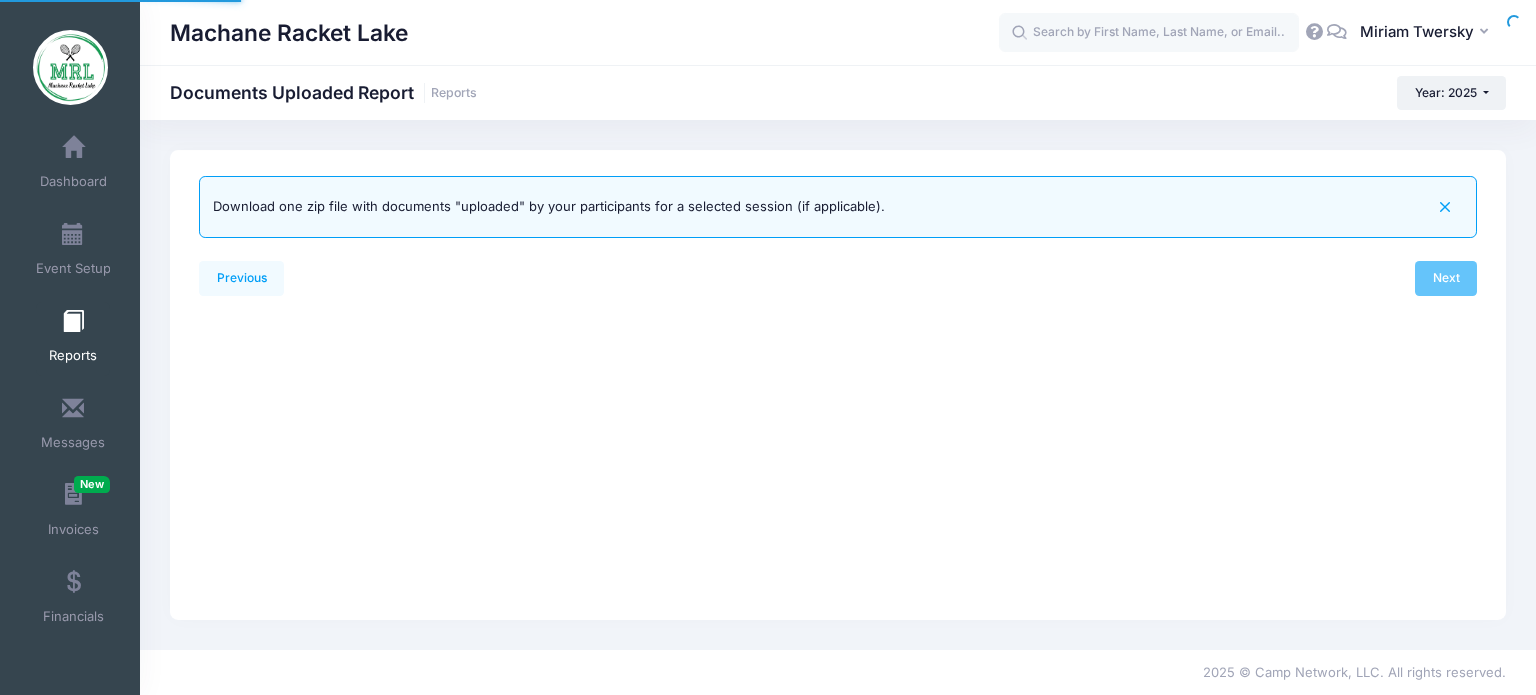 scroll, scrollTop: 0, scrollLeft: 0, axis: both 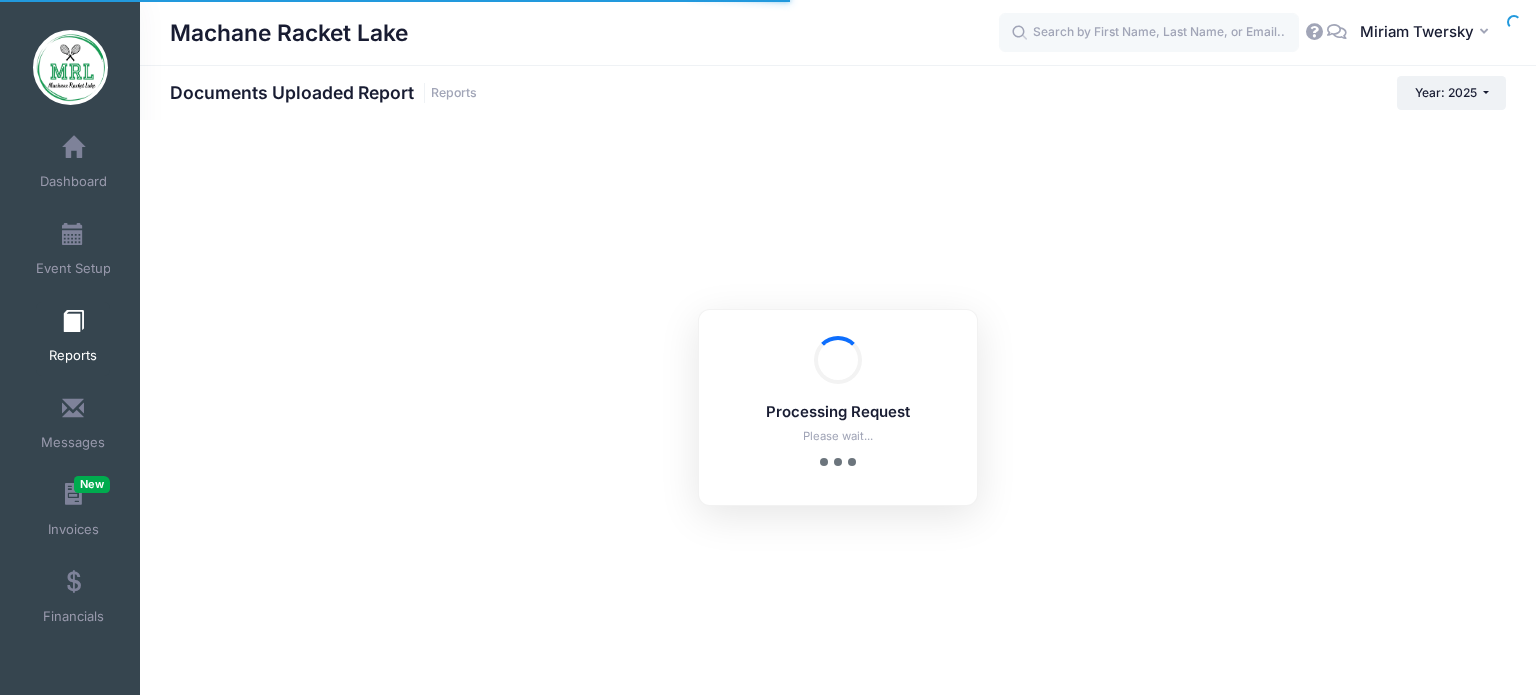 checkbox on "true" 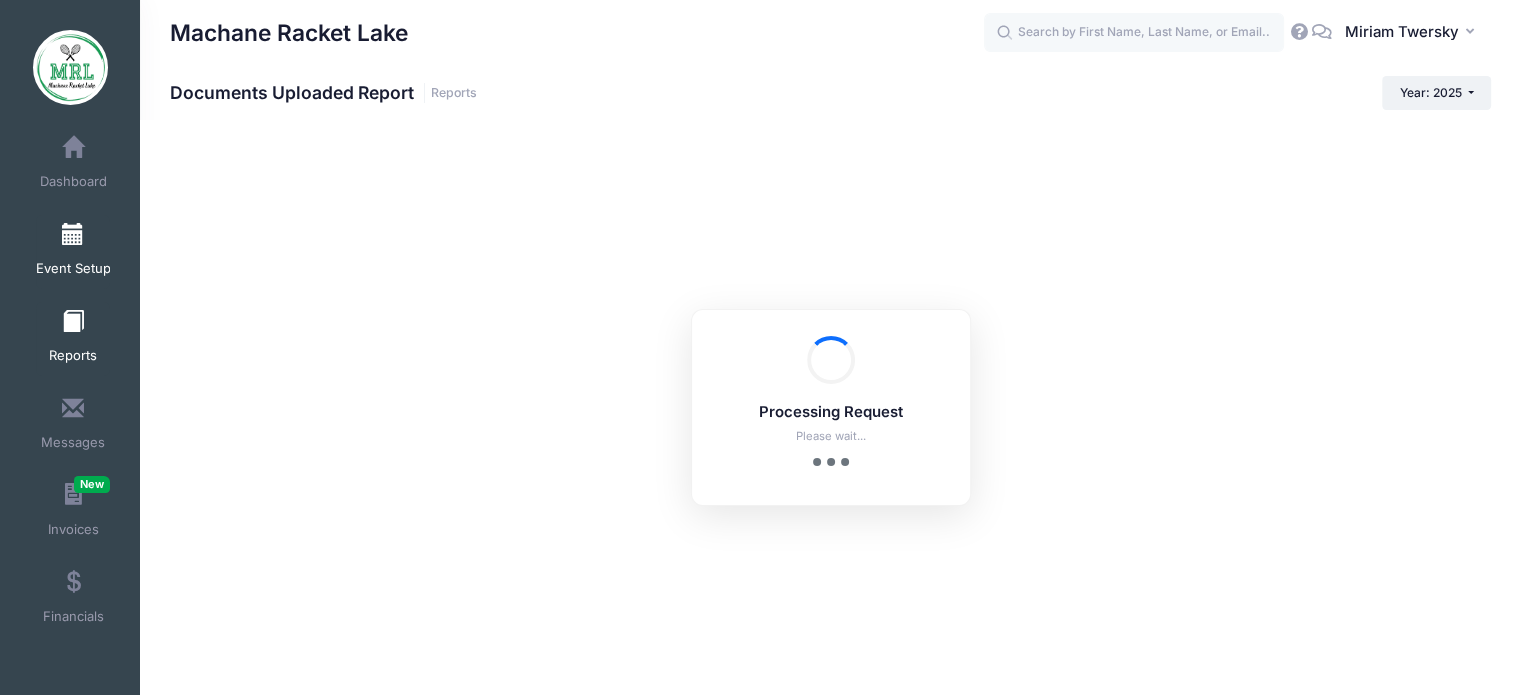 click on "Event Setup" at bounding box center (73, 252) 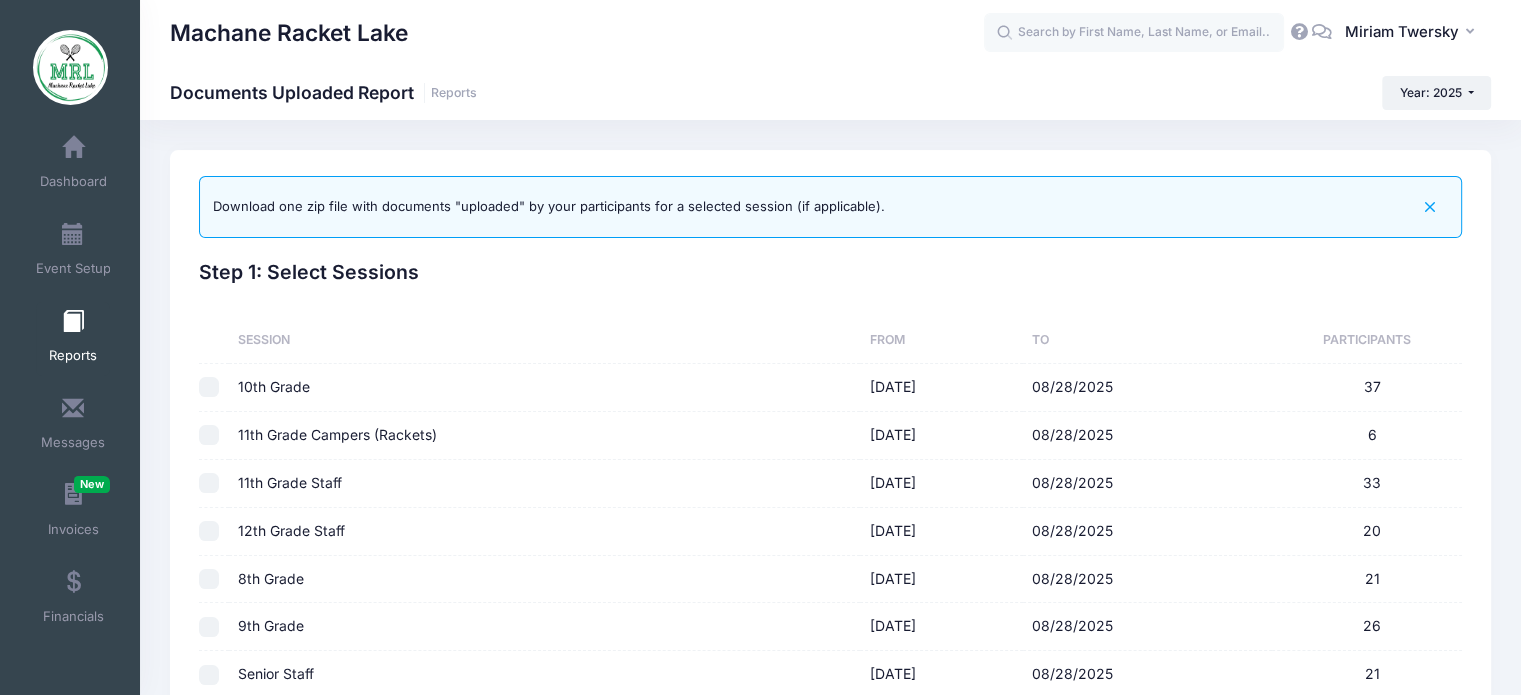 click on "Reports" at bounding box center (73, 356) 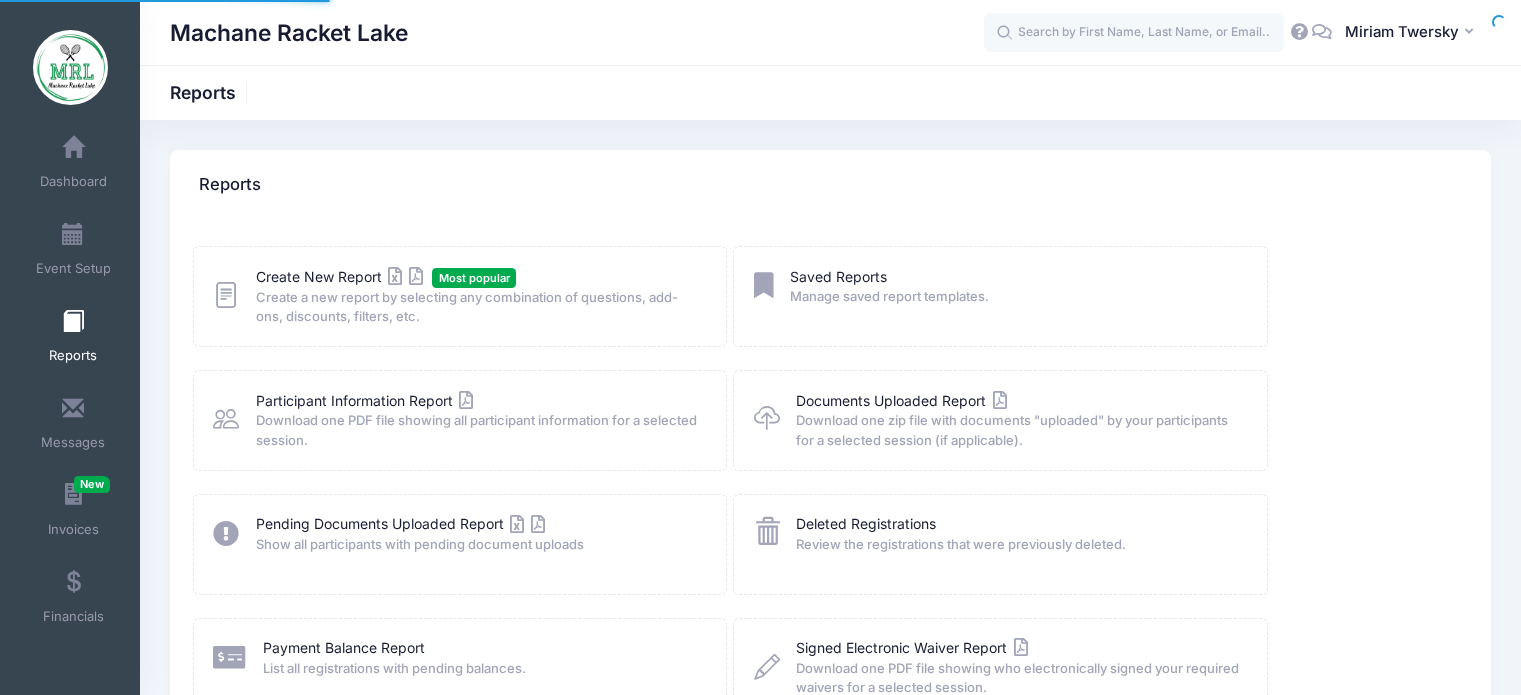 scroll, scrollTop: 0, scrollLeft: 0, axis: both 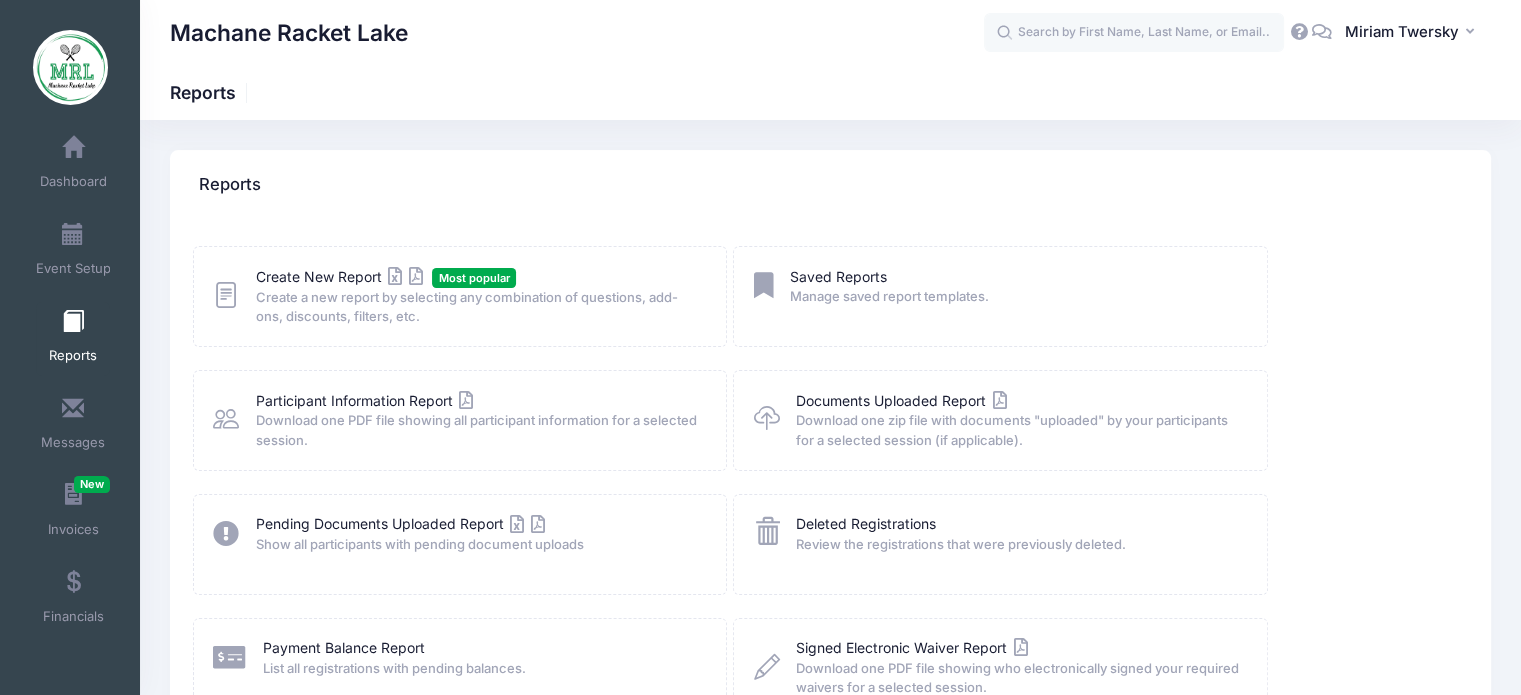 click on "Pending Documents Uploaded Report  Show all participants with pending document uploads" at bounding box center [478, 534] 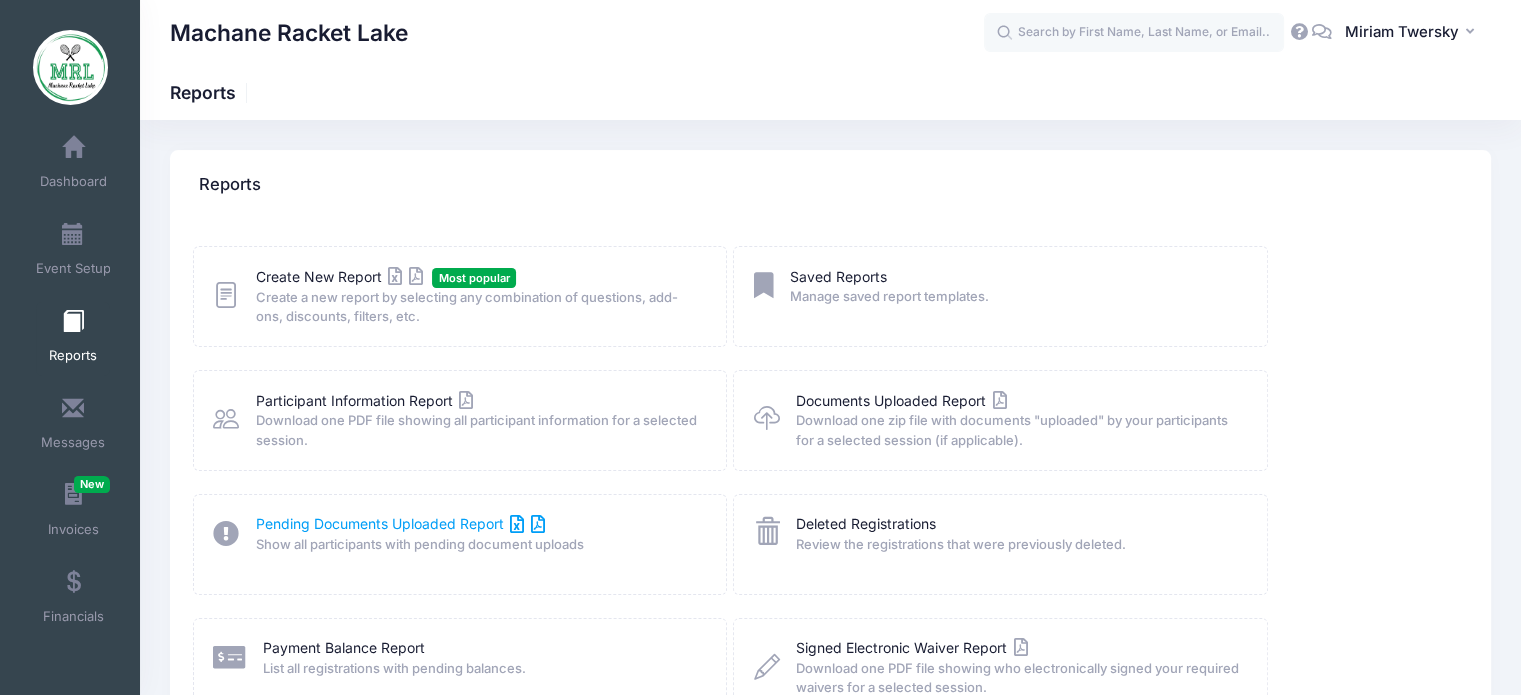 click on "Pending Documents Uploaded Report" at bounding box center (400, 523) 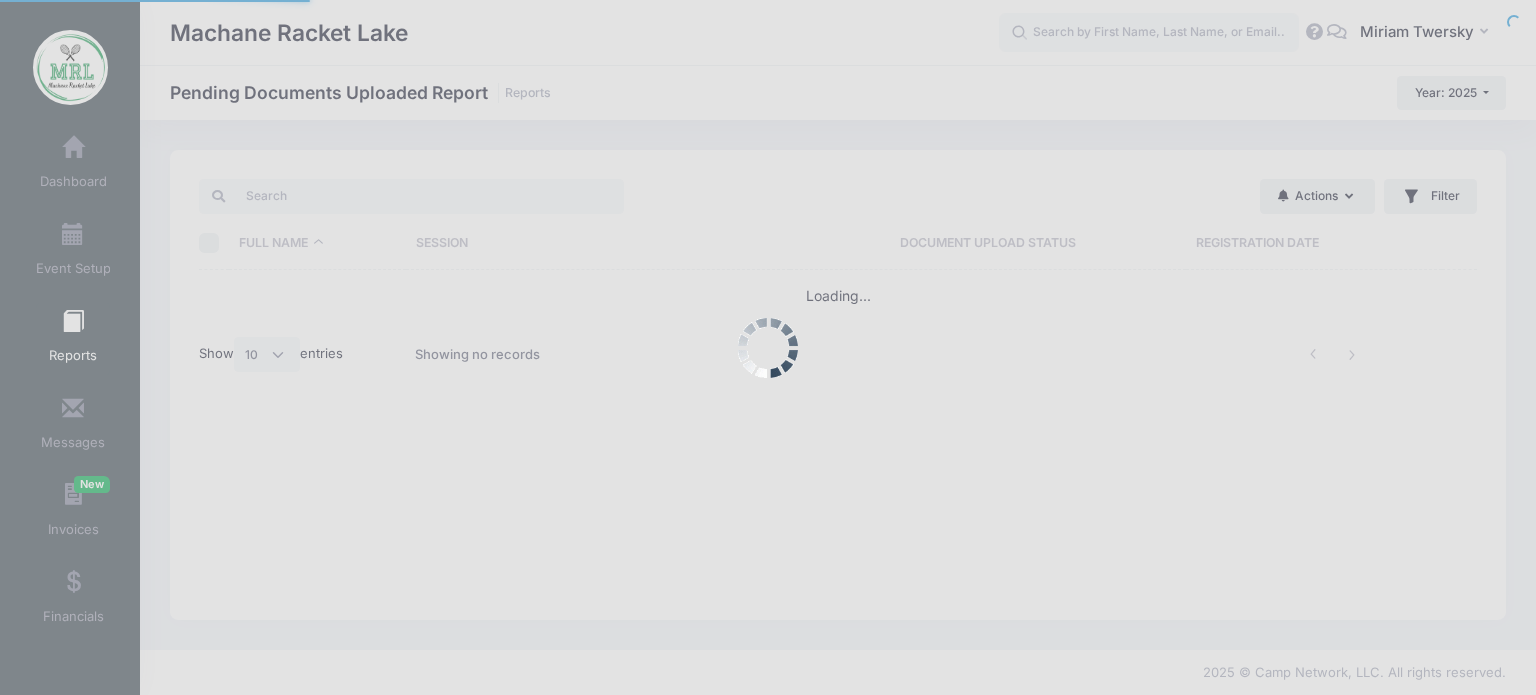 select on "10" 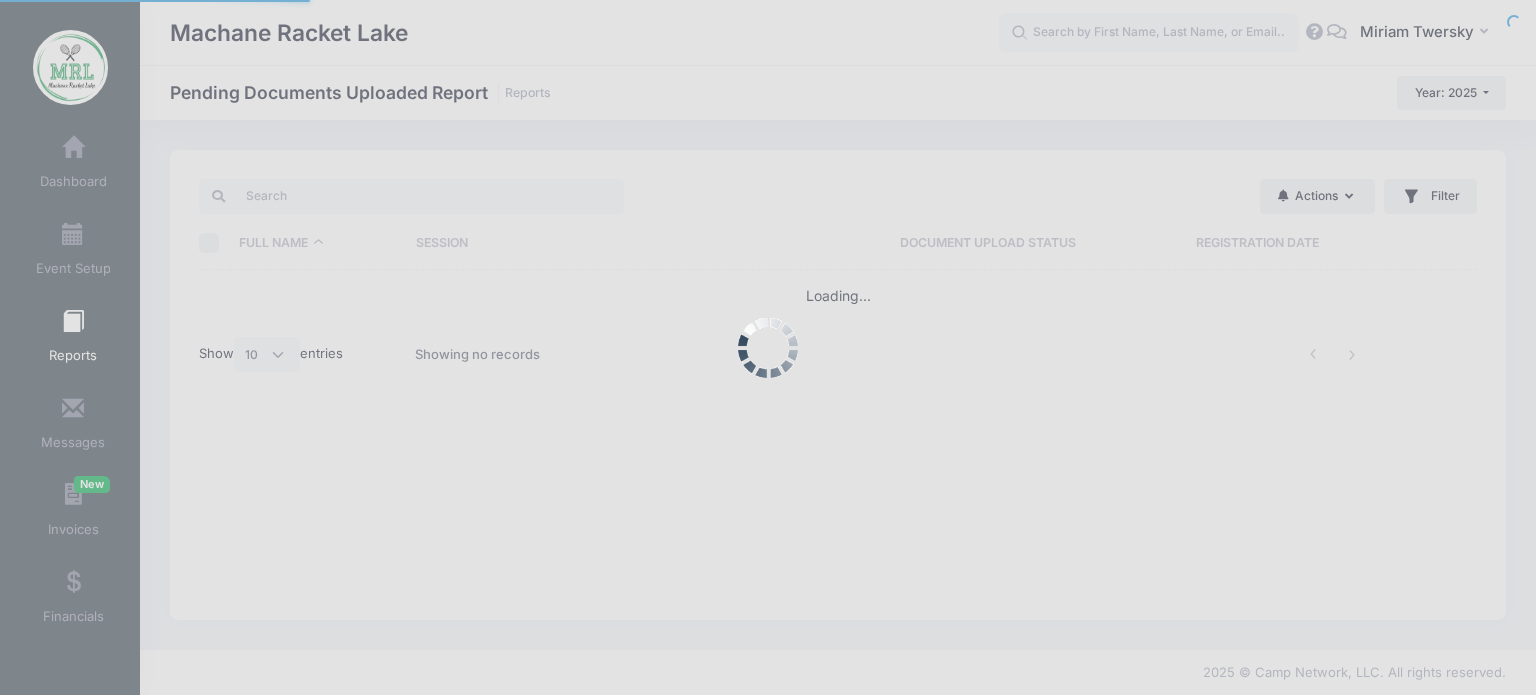 scroll, scrollTop: 0, scrollLeft: 0, axis: both 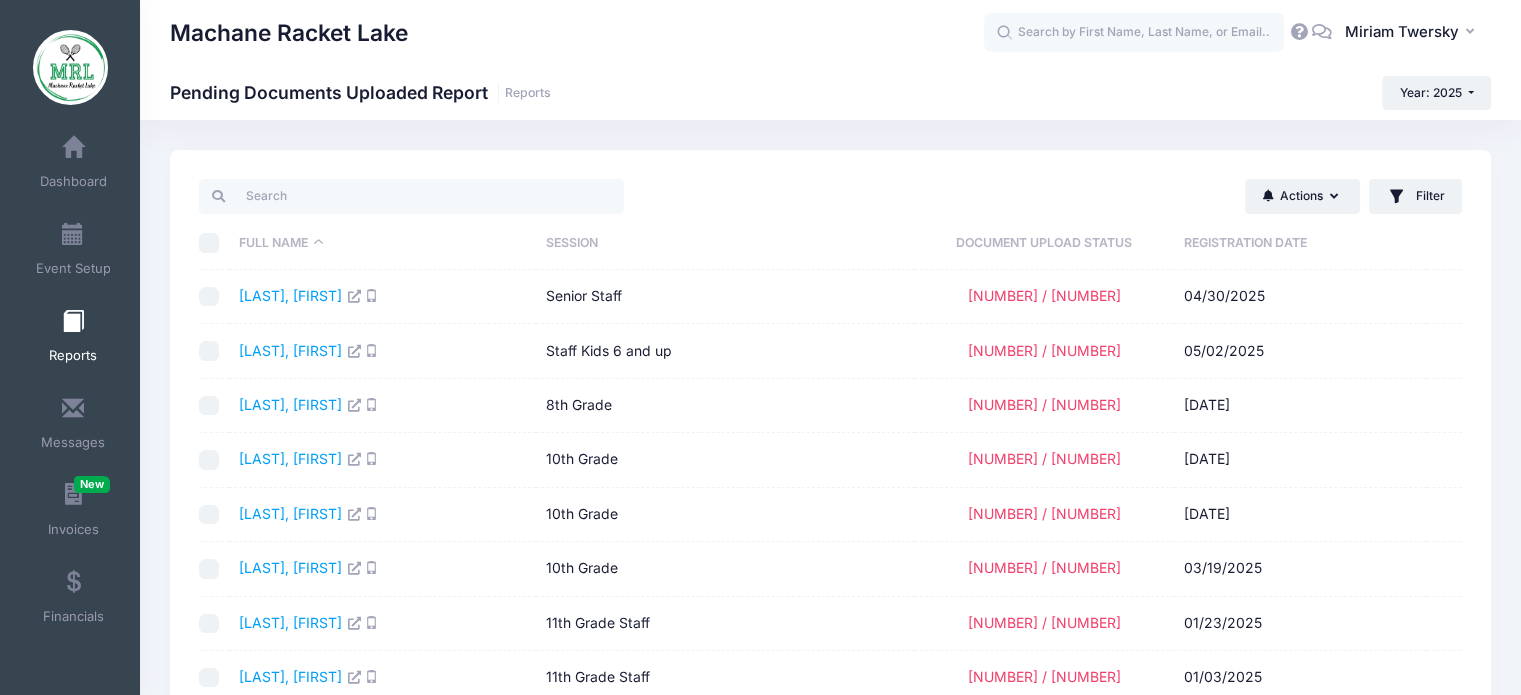 click at bounding box center [209, 243] 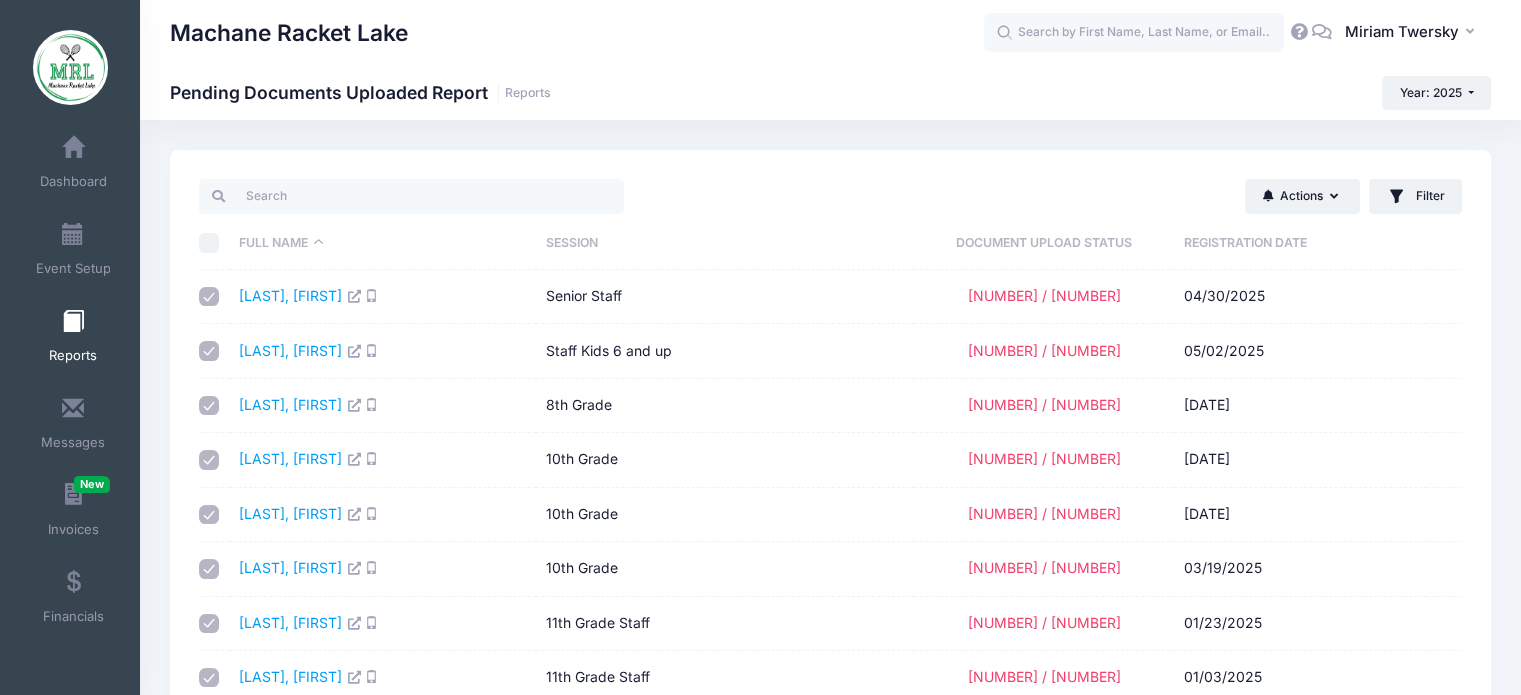 checkbox on "true" 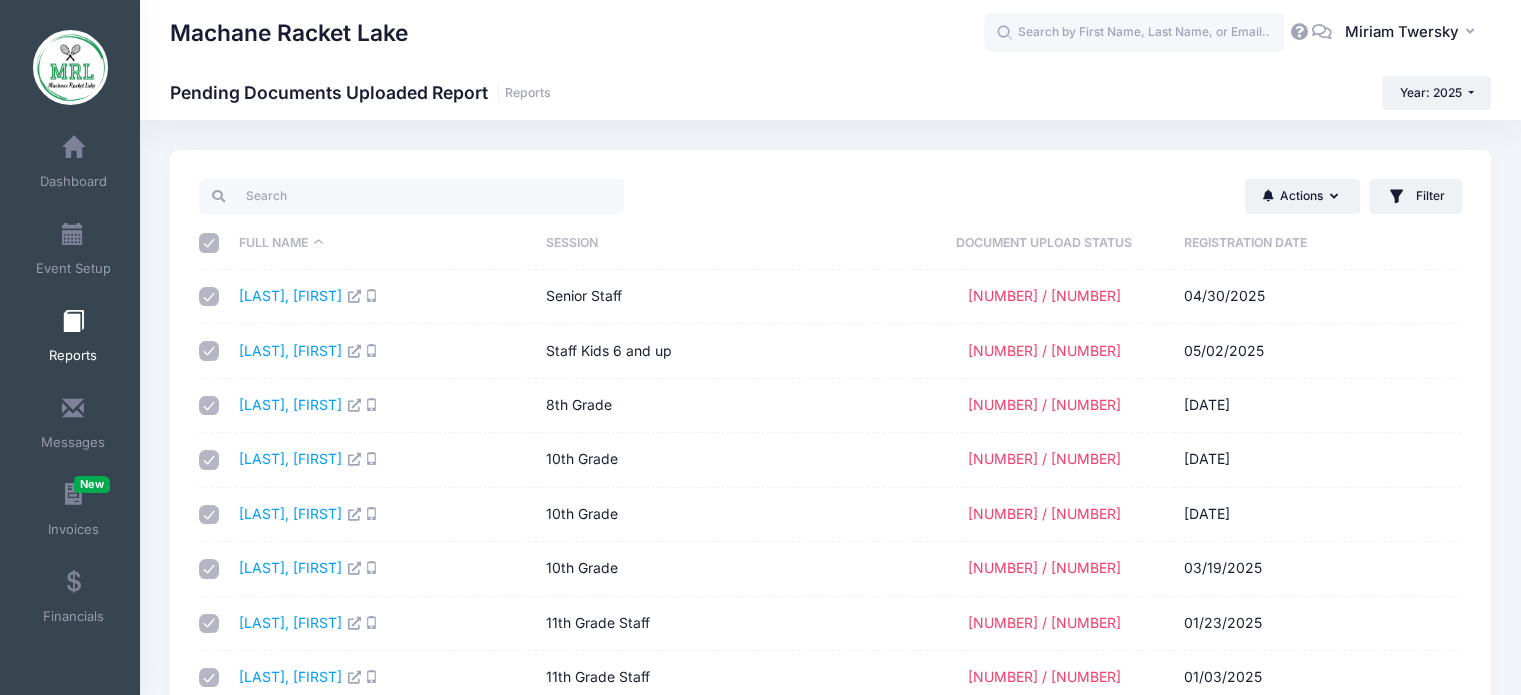 checkbox on "true" 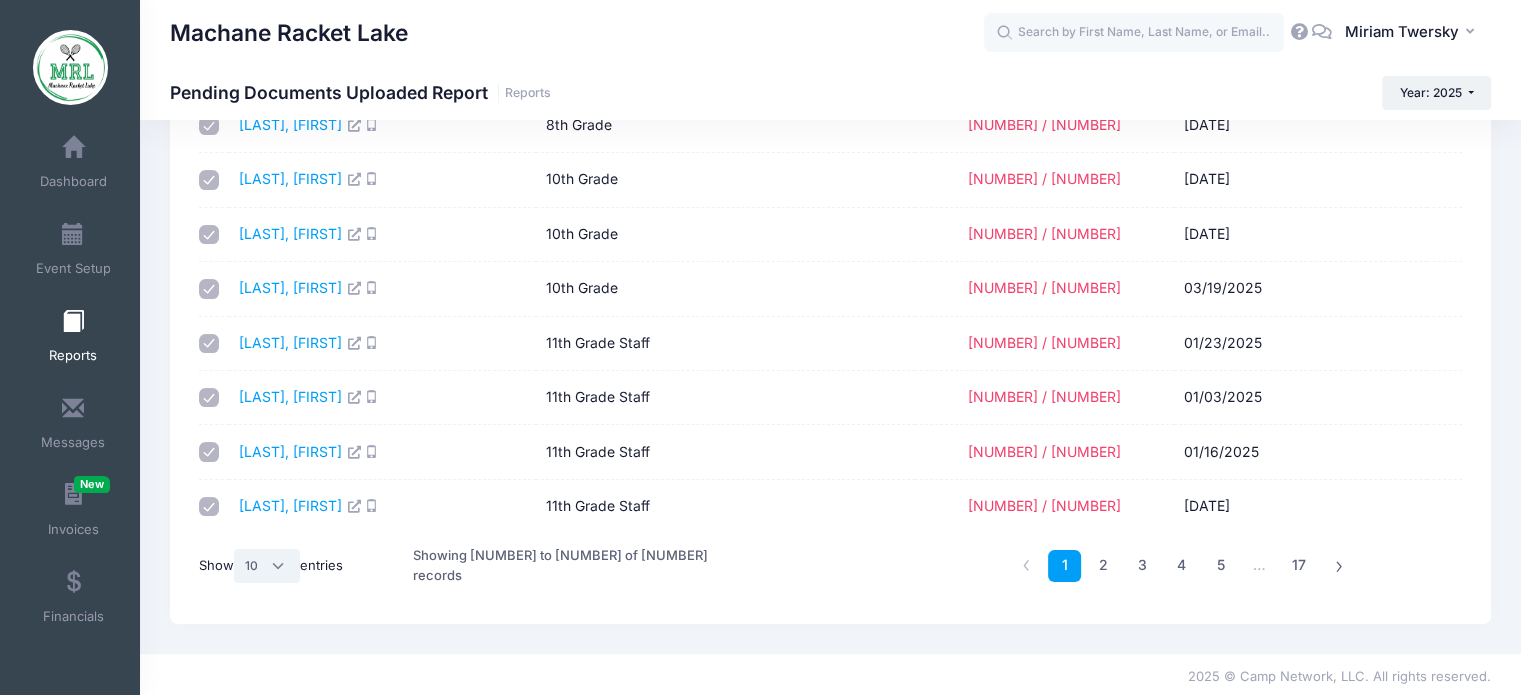 click on "All 10 25 50" at bounding box center [267, 566] 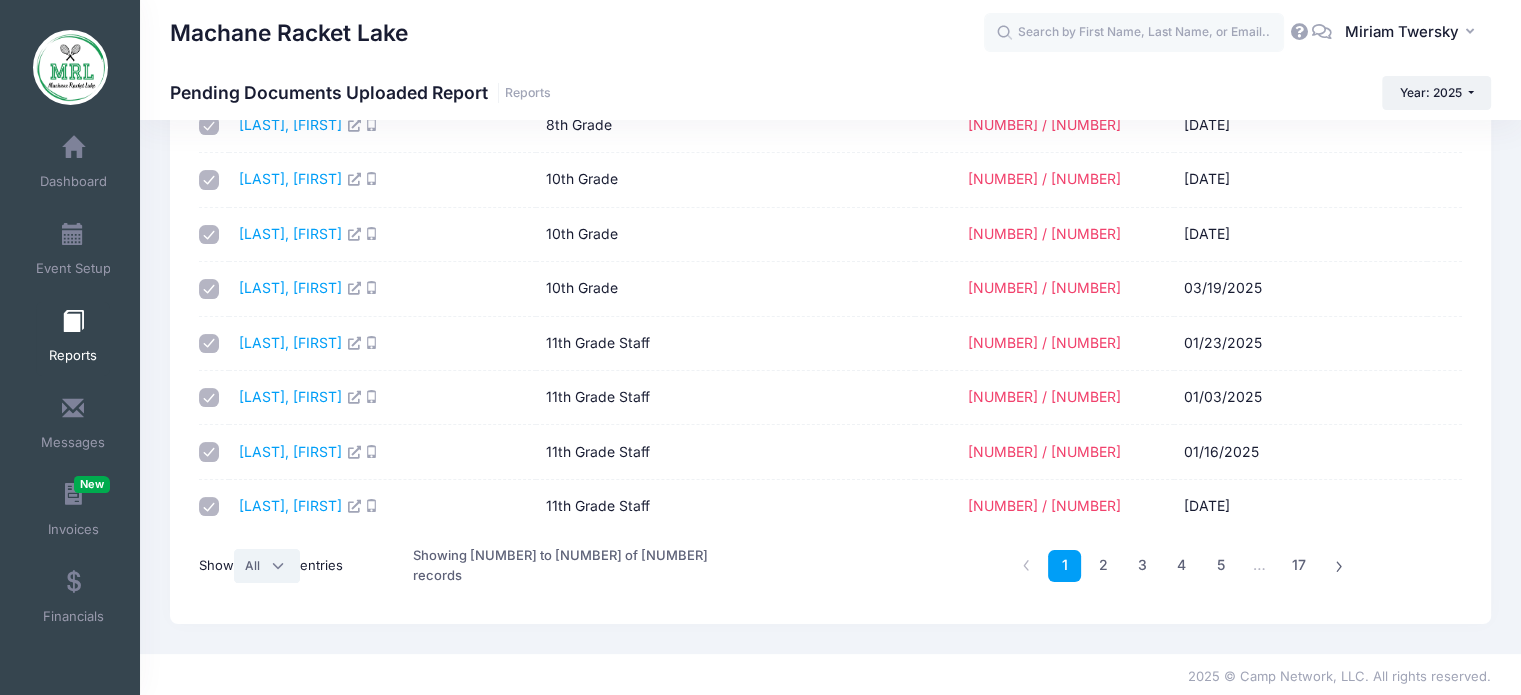 click on "All 10 25 50" at bounding box center [267, 566] 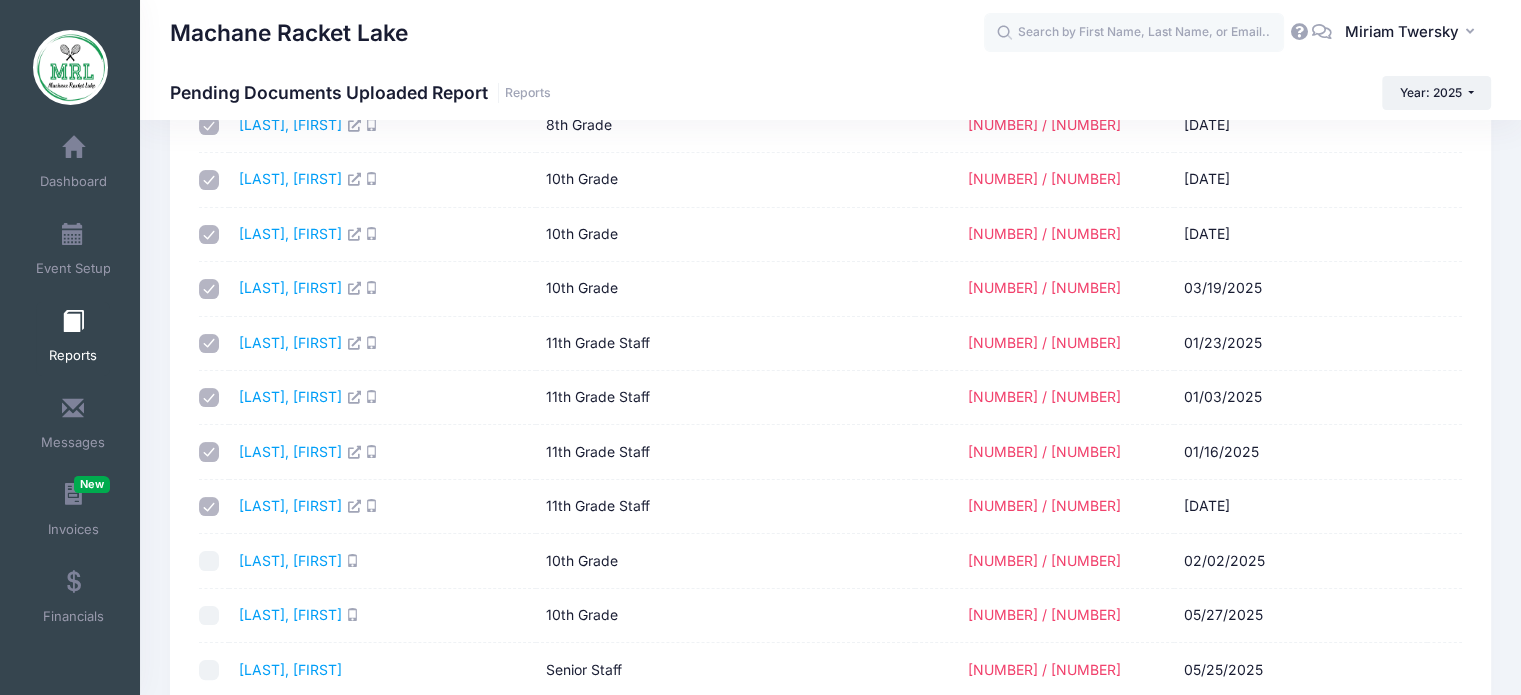 scroll, scrollTop: 0, scrollLeft: 0, axis: both 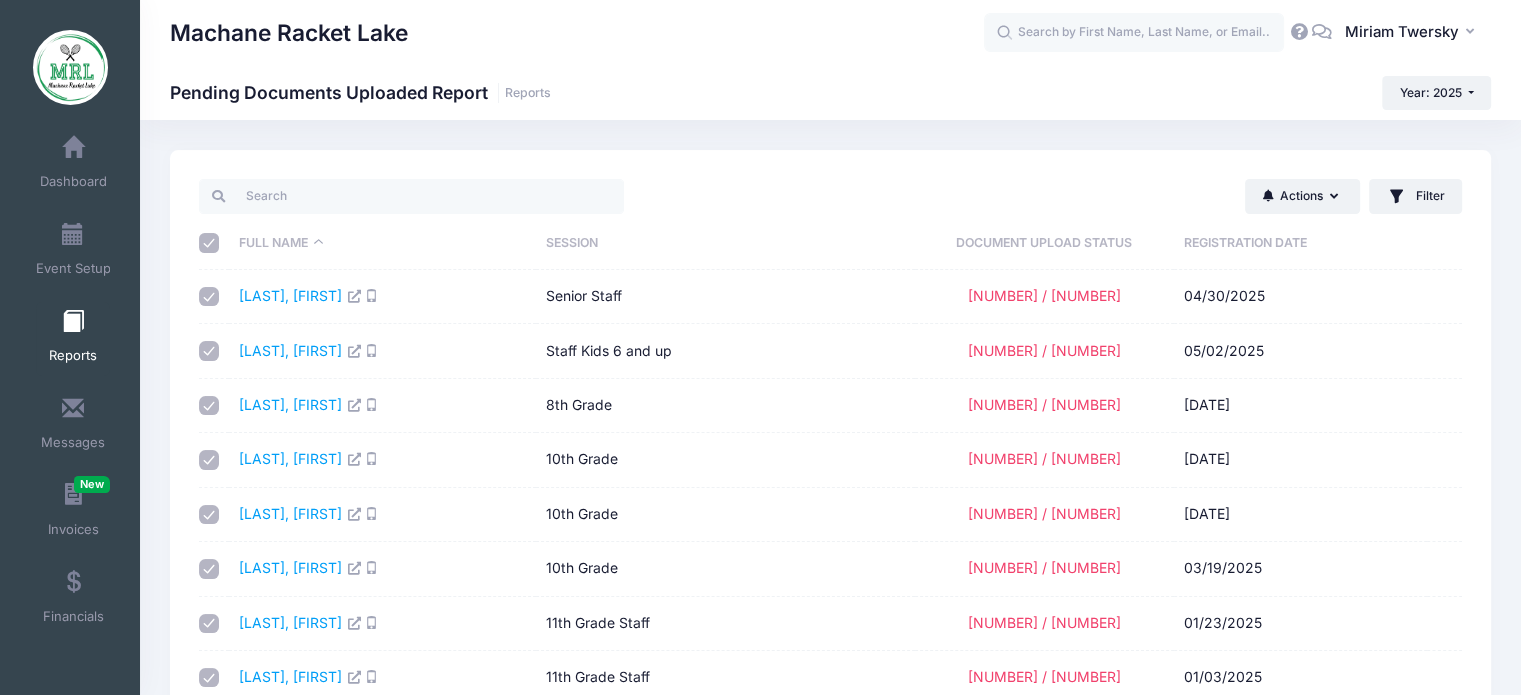 click at bounding box center (209, 243) 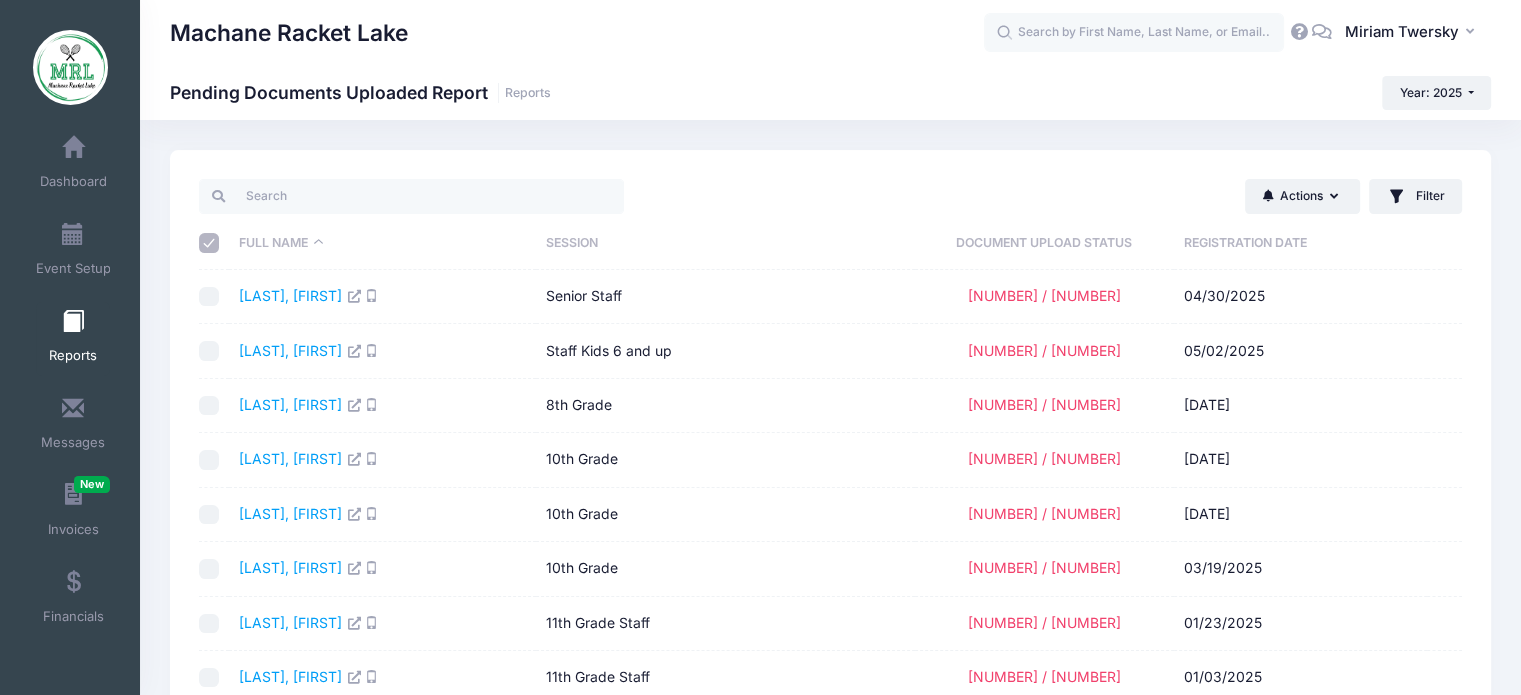 checkbox on "false" 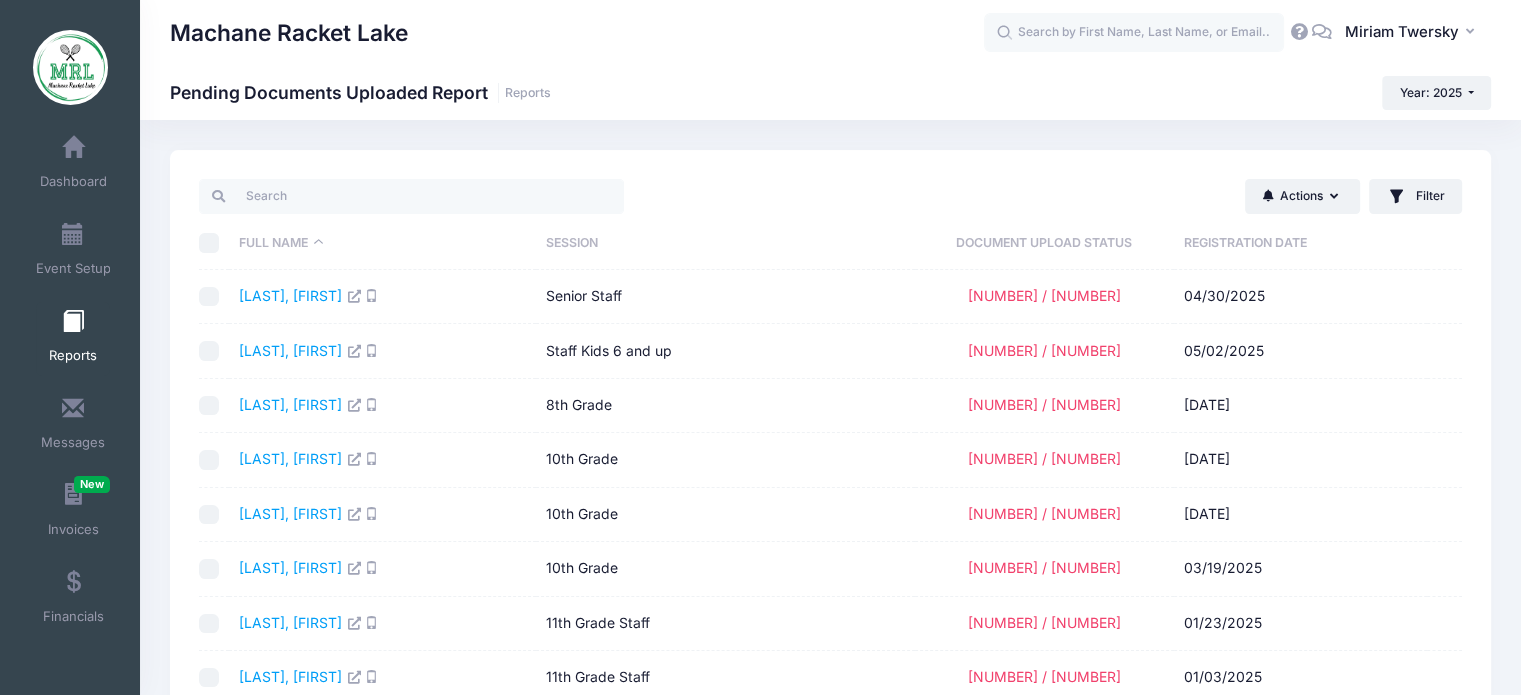 checkbox on "false" 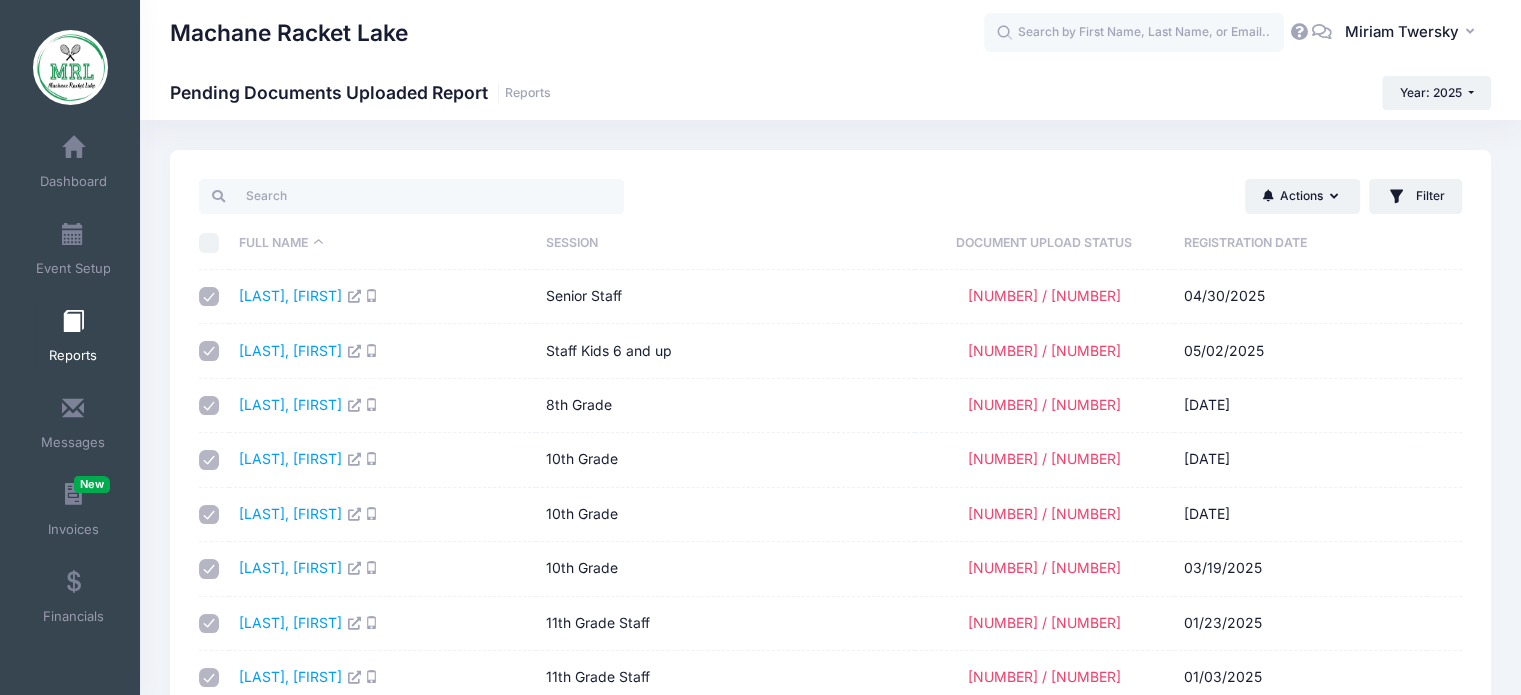 checkbox on "true" 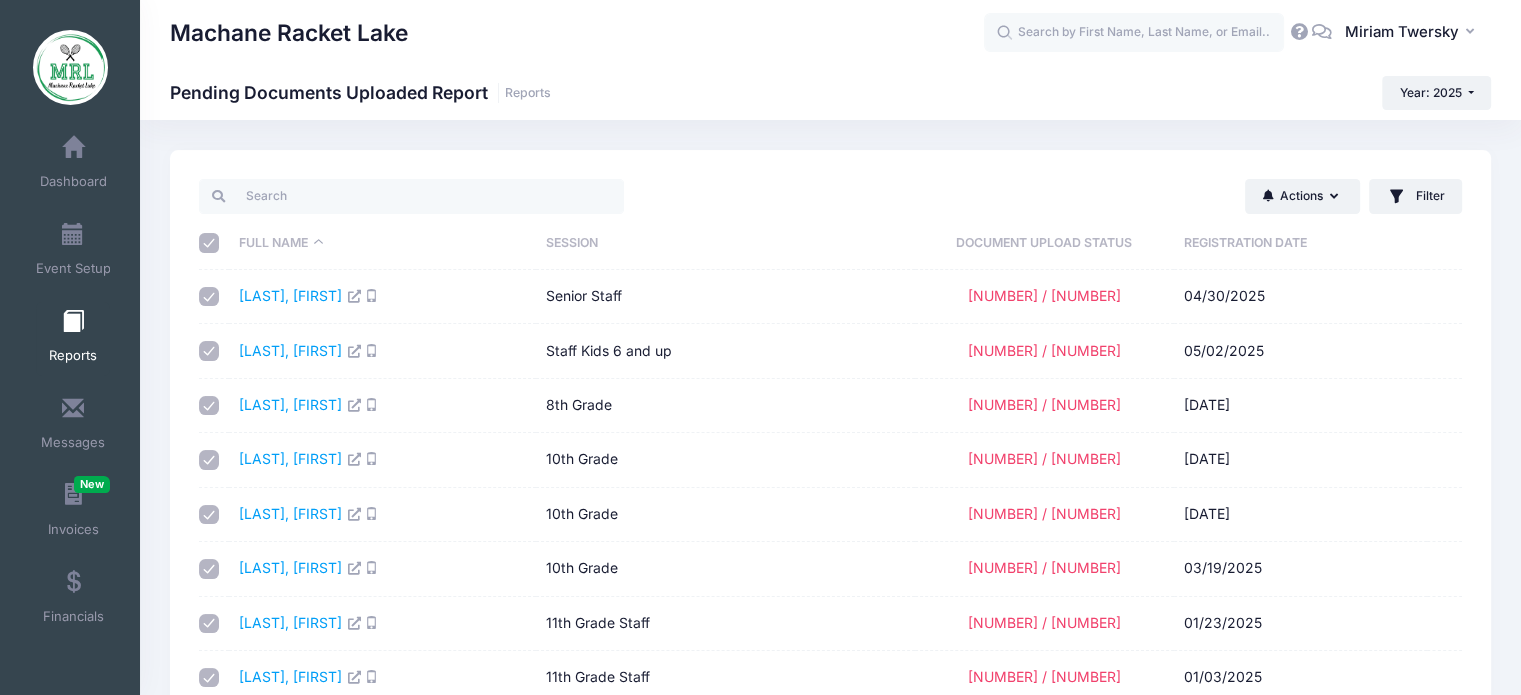 checkbox on "true" 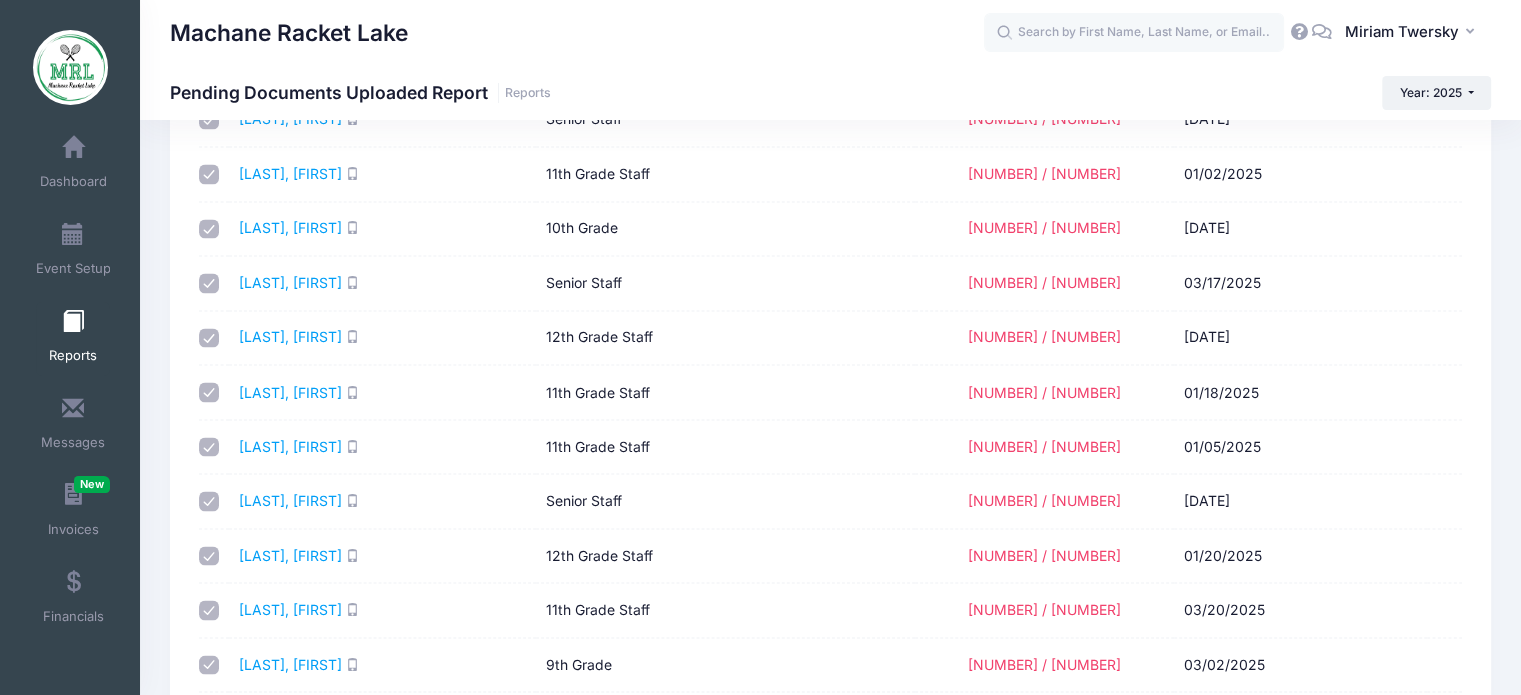 scroll, scrollTop: 3448, scrollLeft: 0, axis: vertical 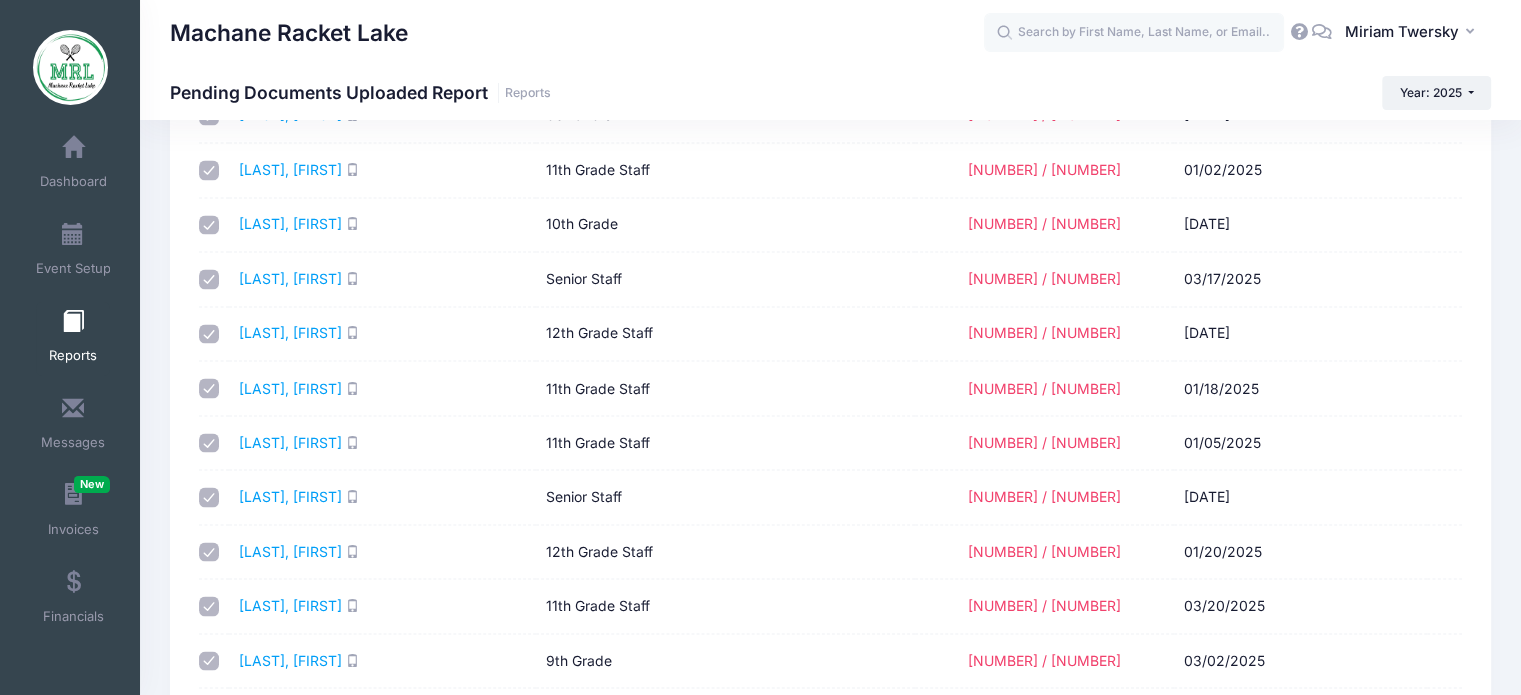 click at bounding box center (209, 497) 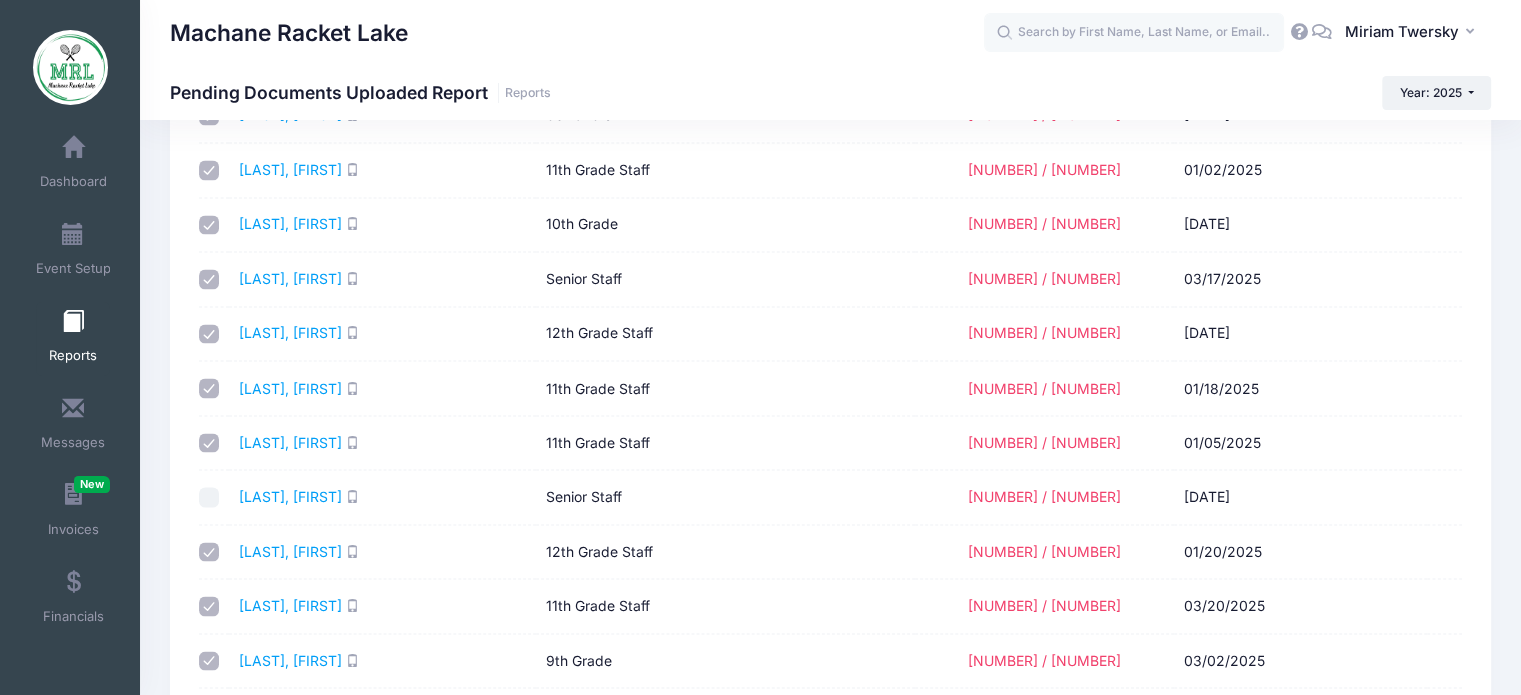click at bounding box center (209, 497) 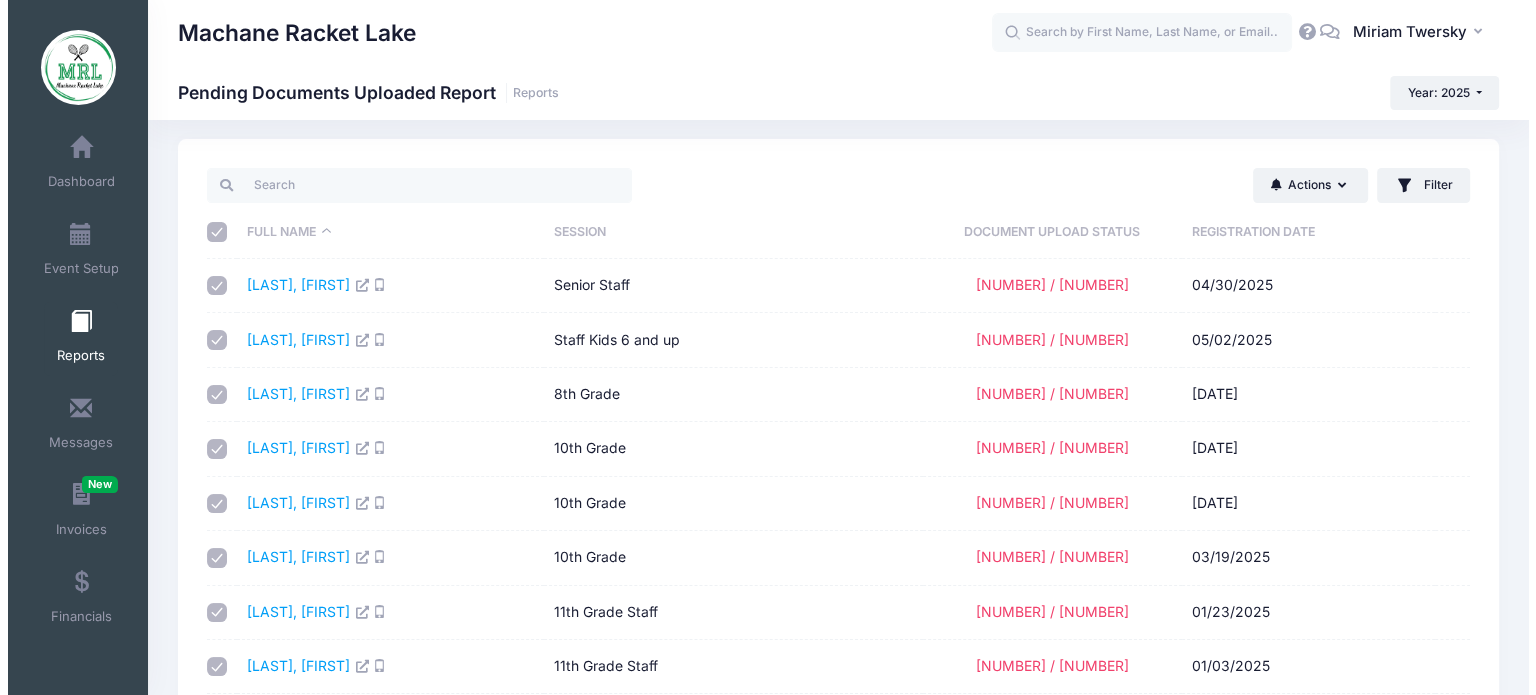 scroll, scrollTop: 0, scrollLeft: 0, axis: both 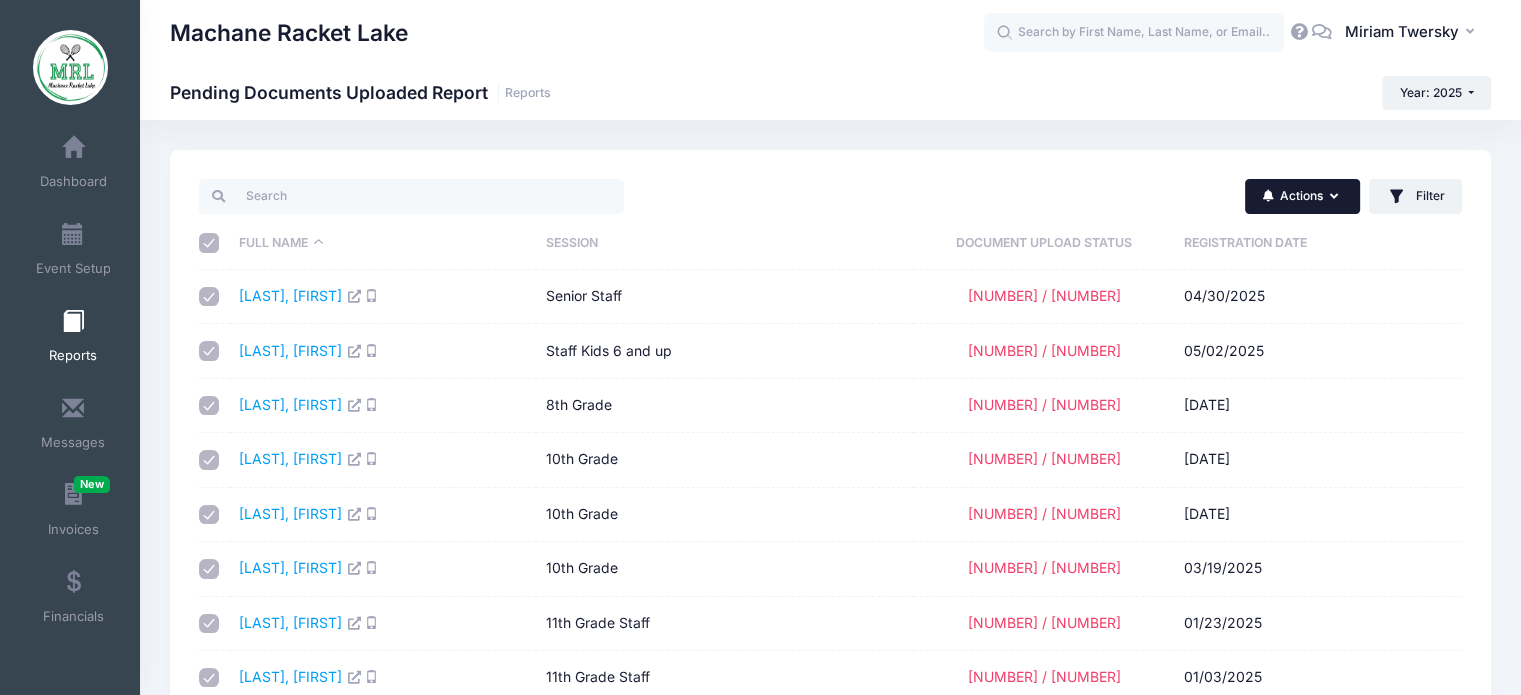 click at bounding box center (1268, 196) 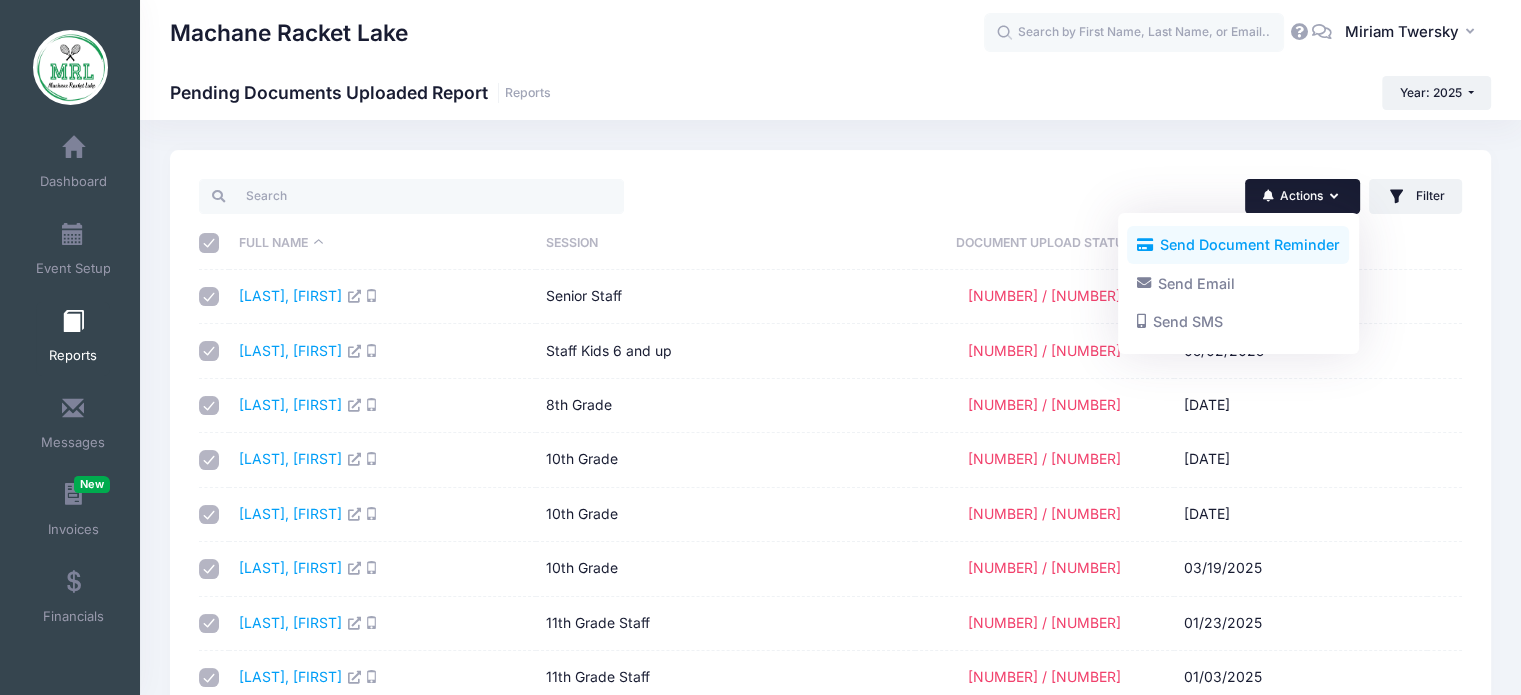 click on "Send Document Reminder" at bounding box center (1238, 245) 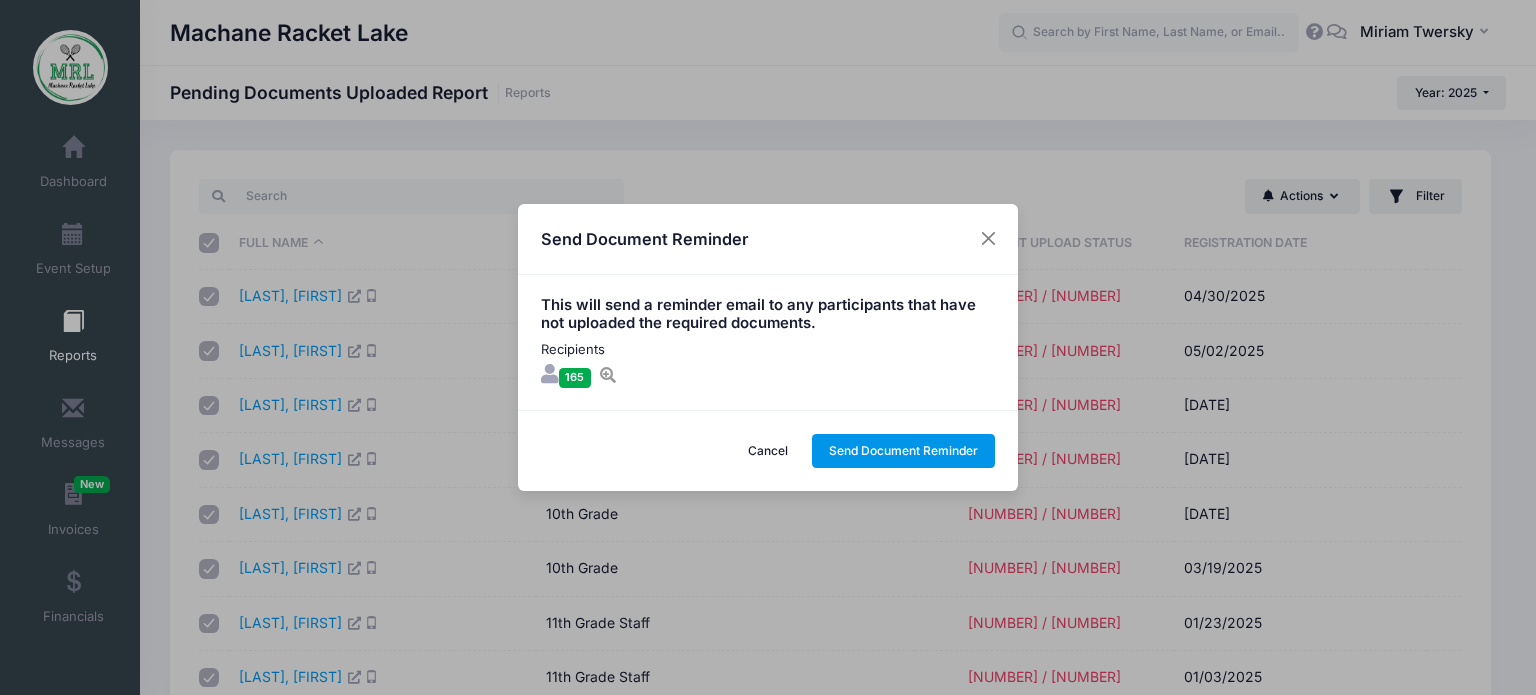 click on "Send Document Reminder" at bounding box center (904, 451) 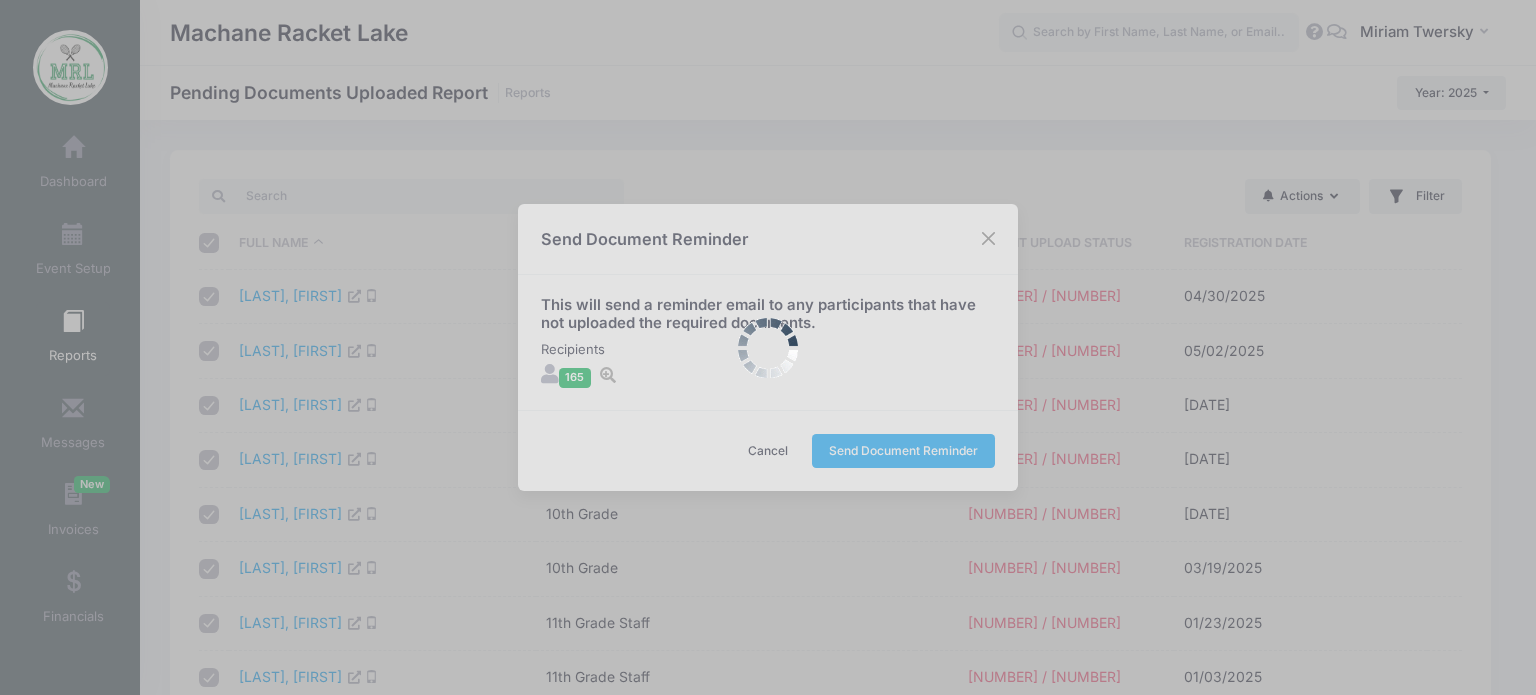 click at bounding box center (768, 347) 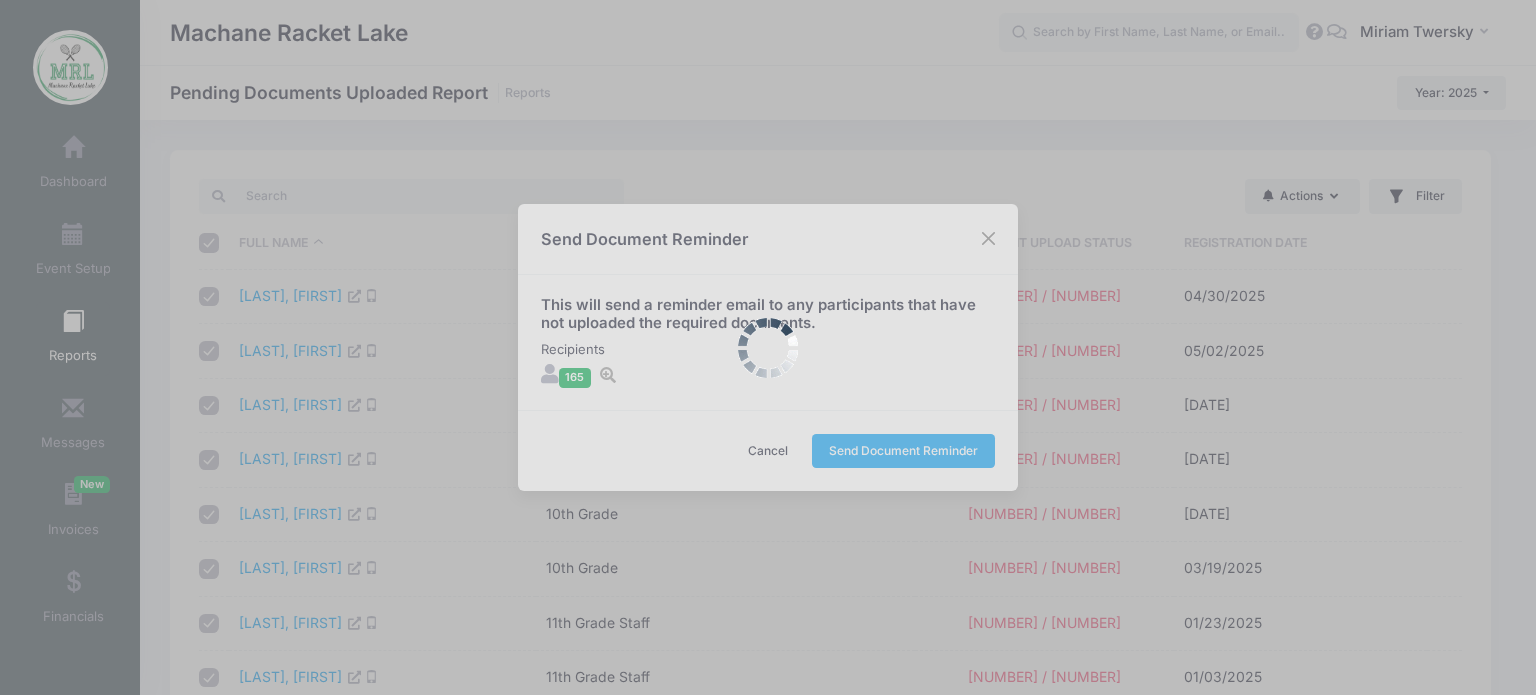 click at bounding box center [768, 347] 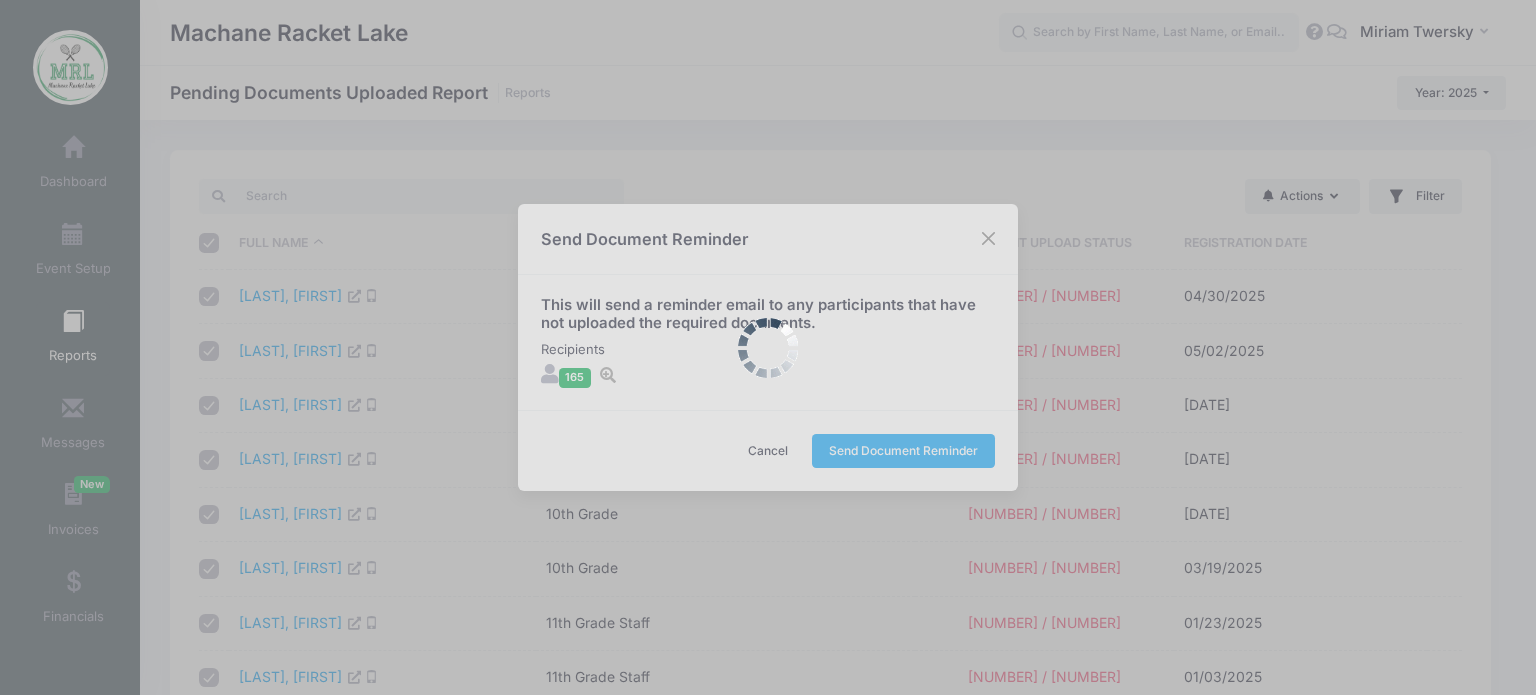 click at bounding box center [768, 347] 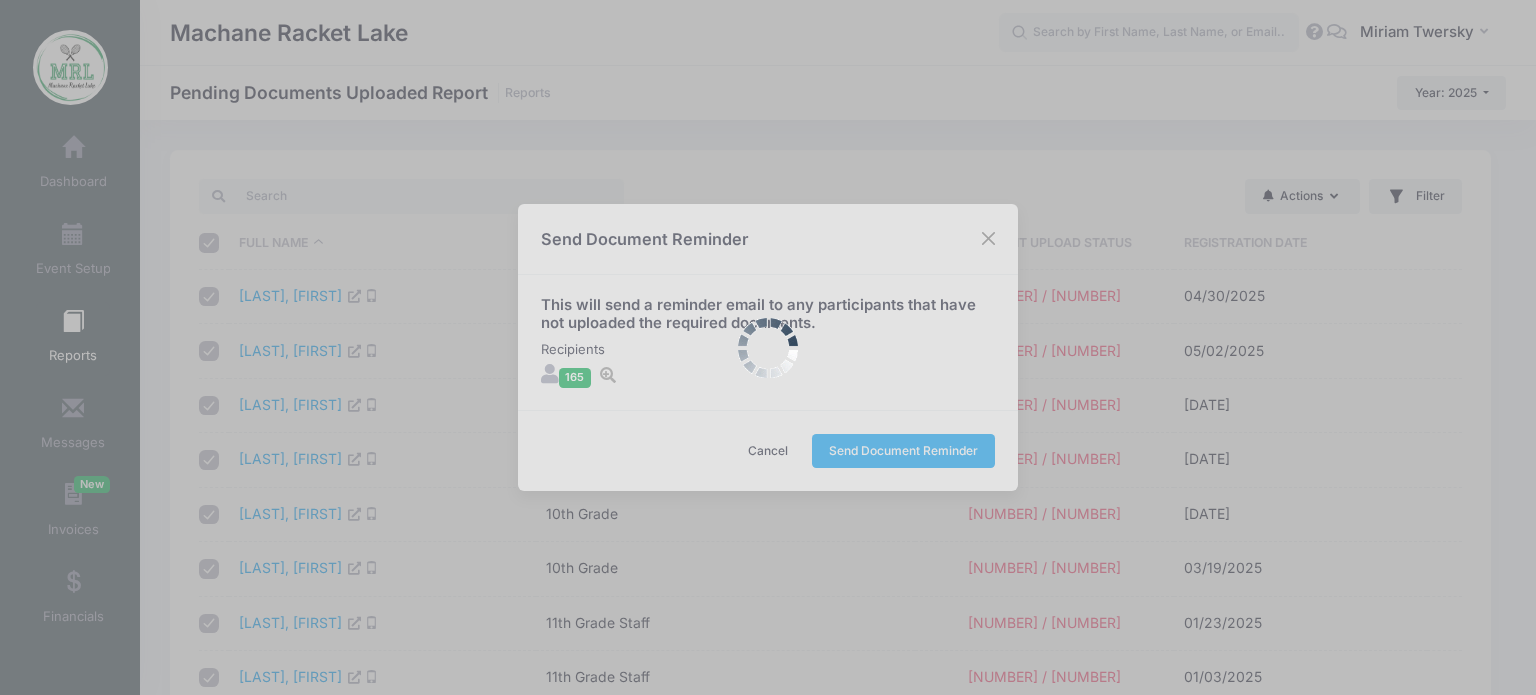 click at bounding box center [768, 347] 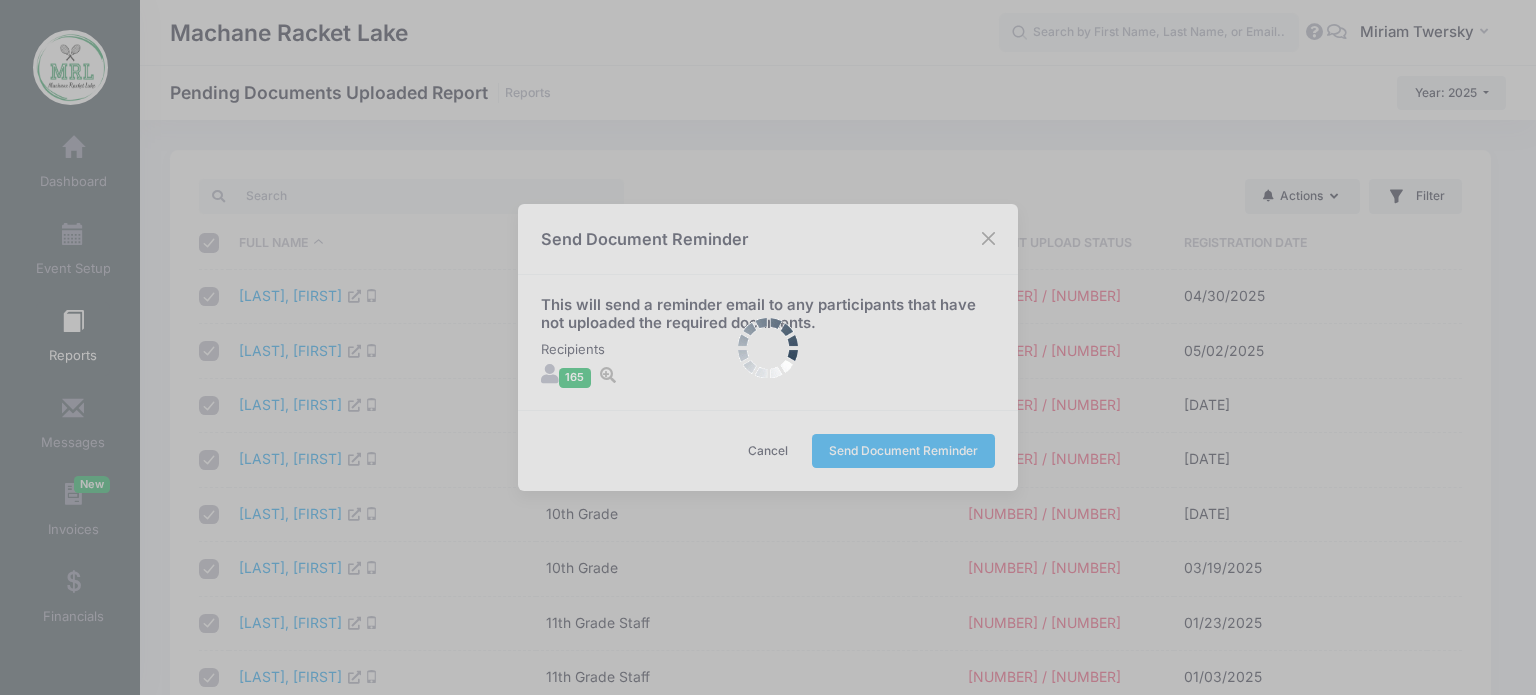 click at bounding box center (768, 347) 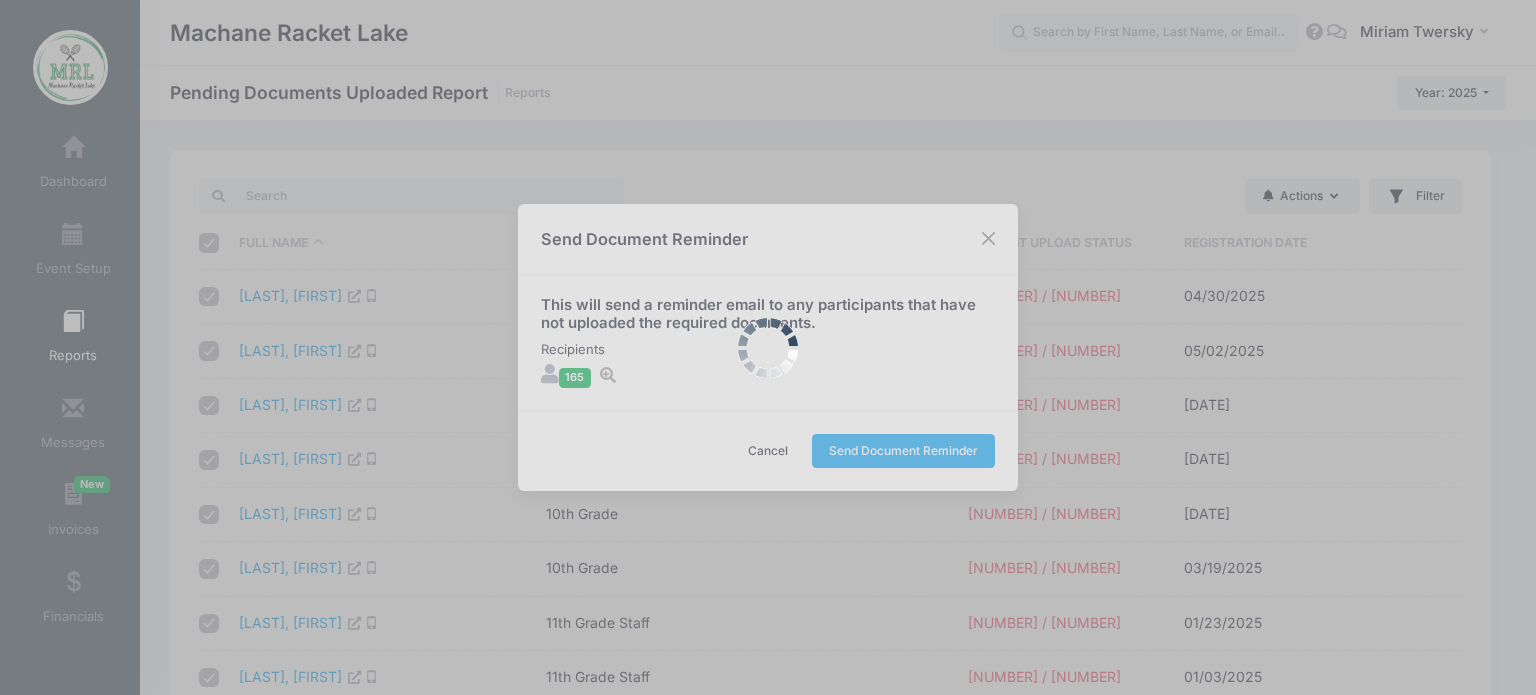 click at bounding box center [768, 347] 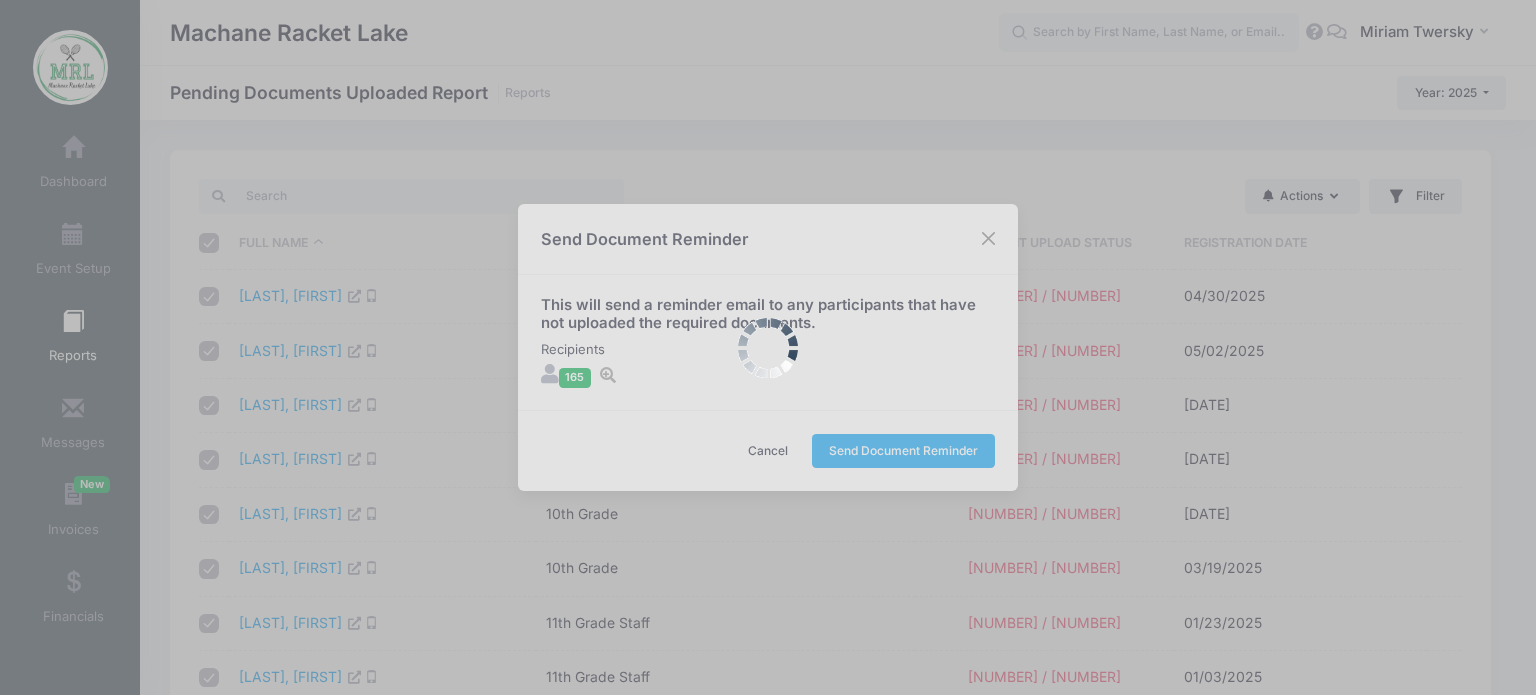 click at bounding box center [768, 347] 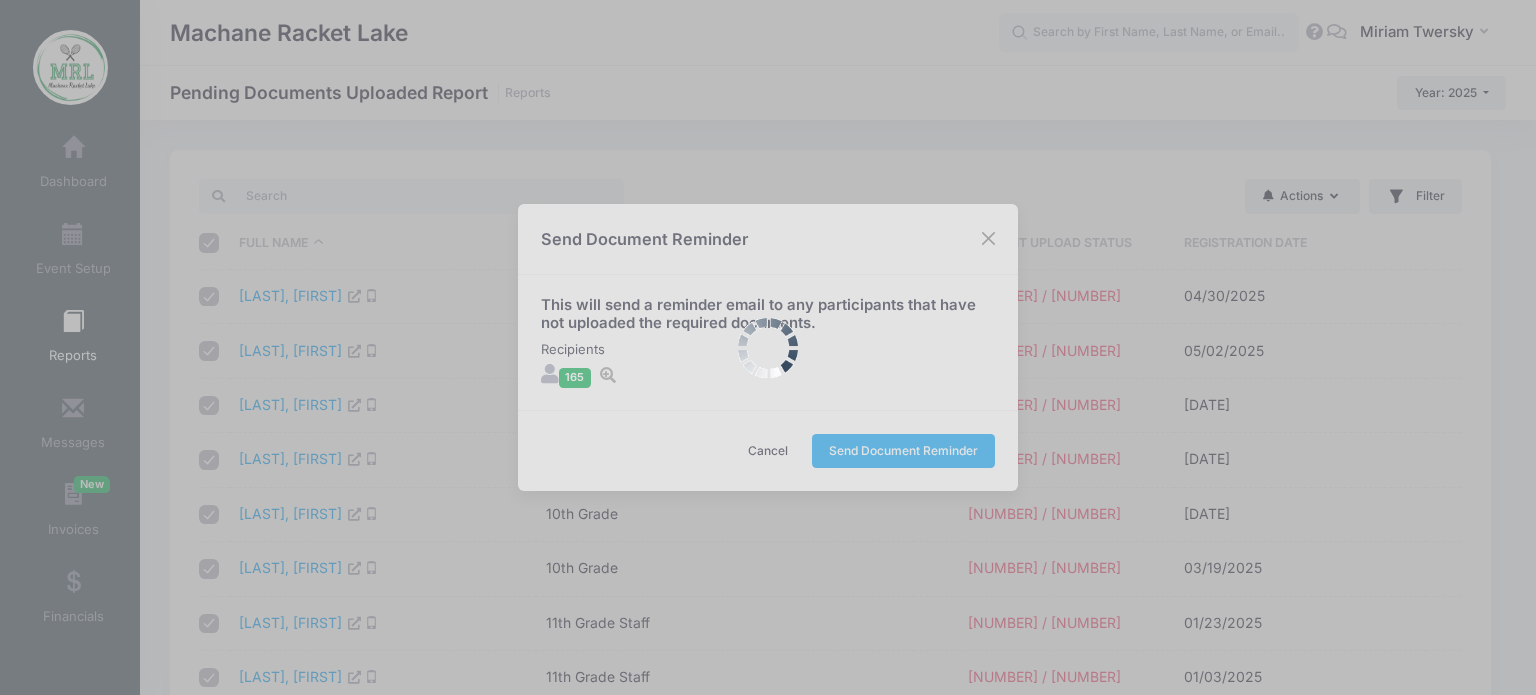 click at bounding box center [768, 347] 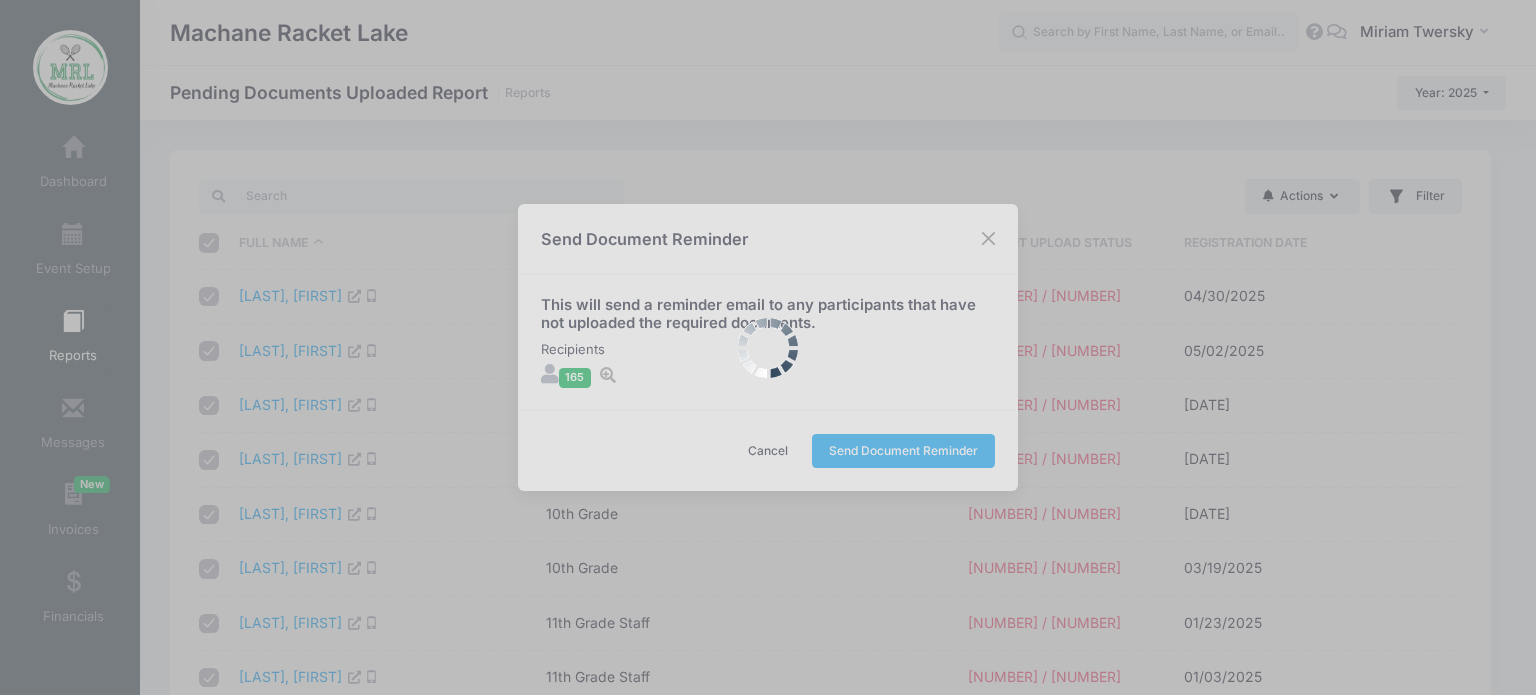 click at bounding box center [768, 347] 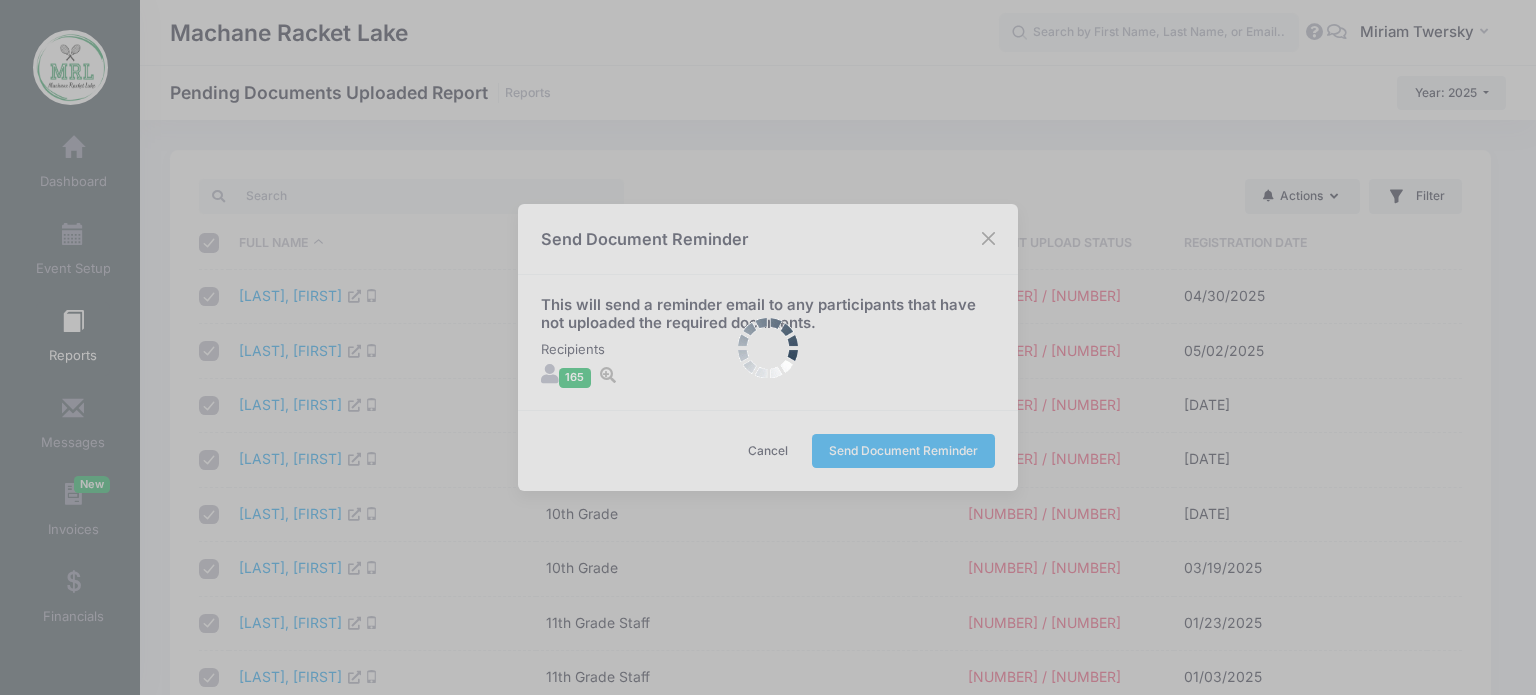 click at bounding box center (768, 347) 